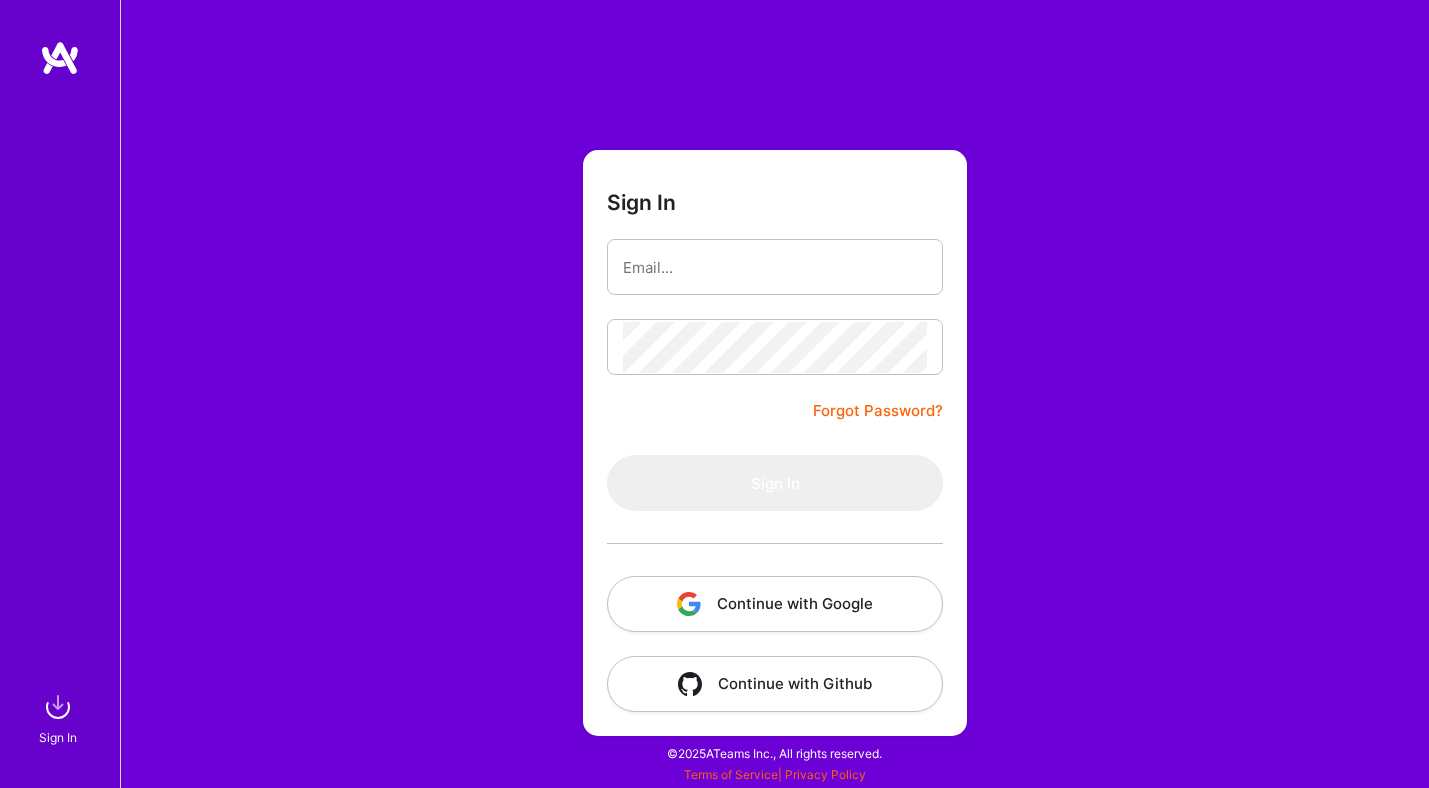 scroll, scrollTop: 0, scrollLeft: 0, axis: both 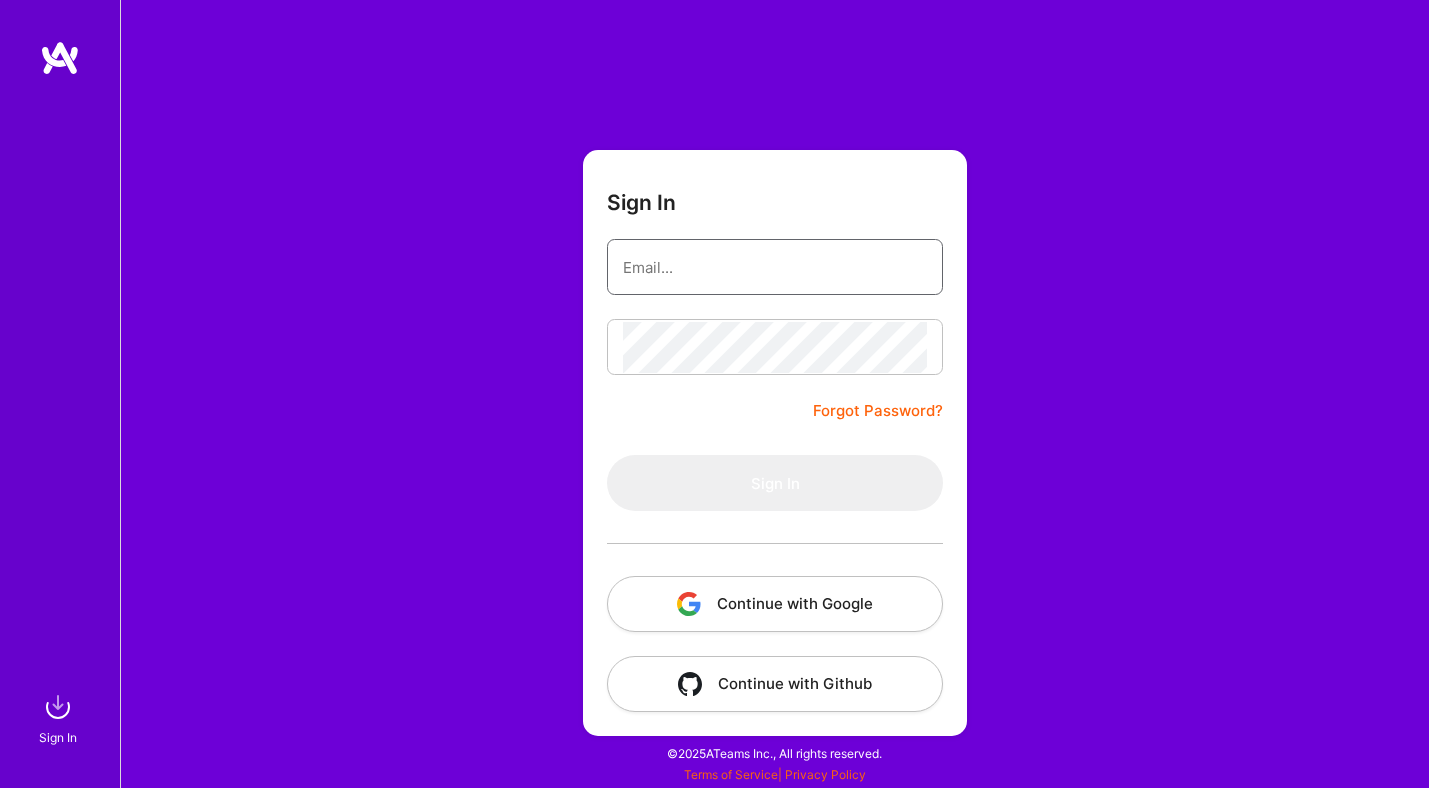 click at bounding box center (775, 267) 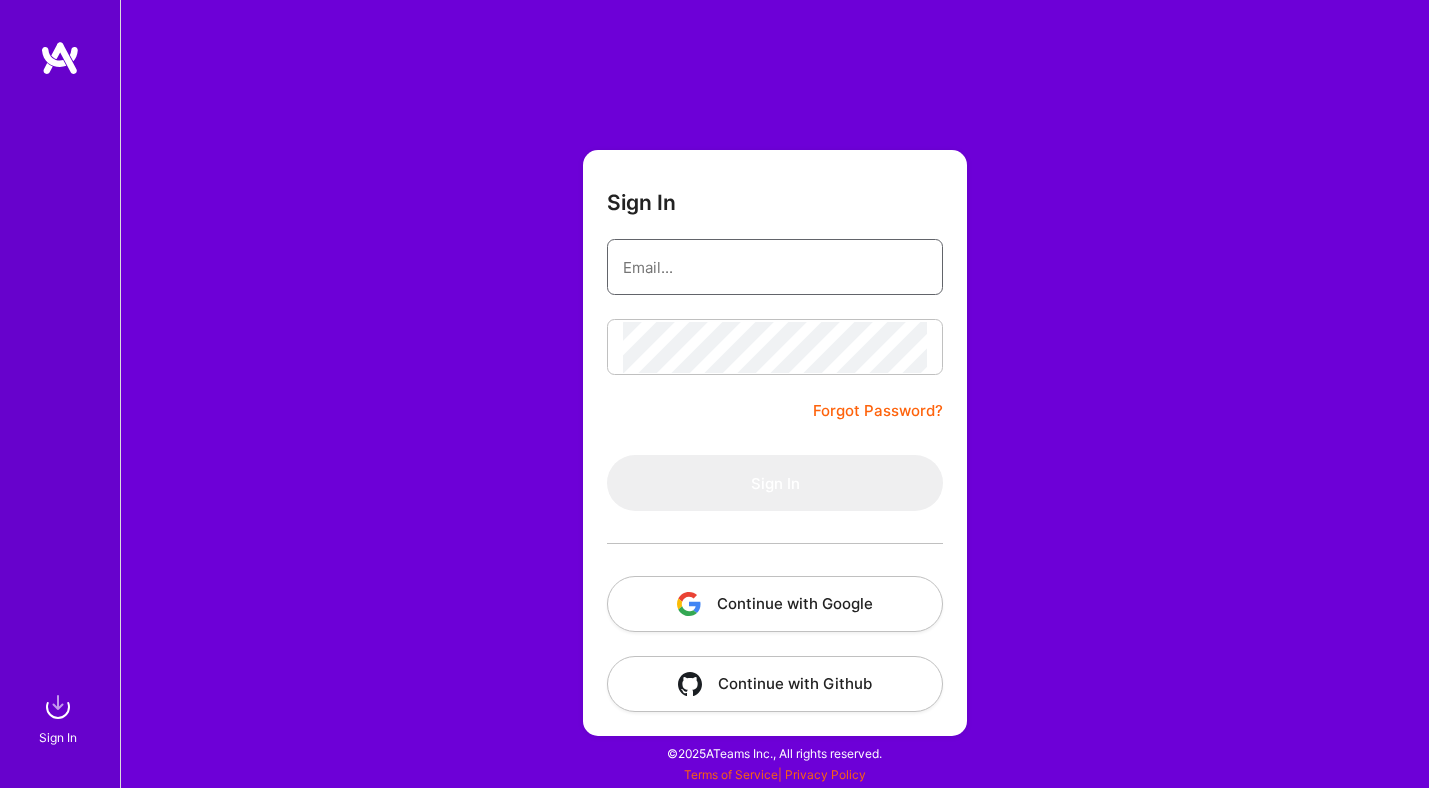 click at bounding box center (775, 267) 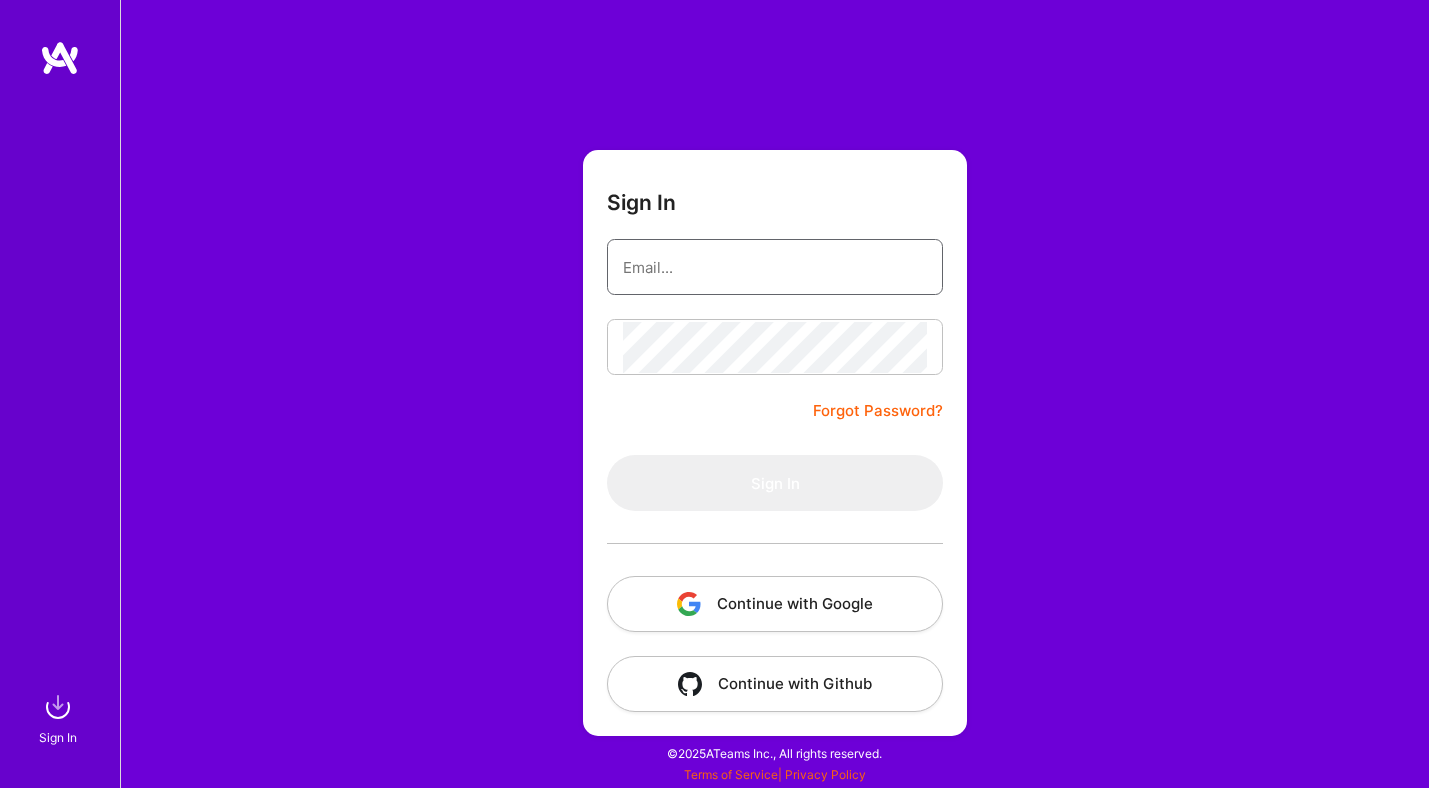 type on "[EMAIL_ADDRESS][DOMAIN_NAME]" 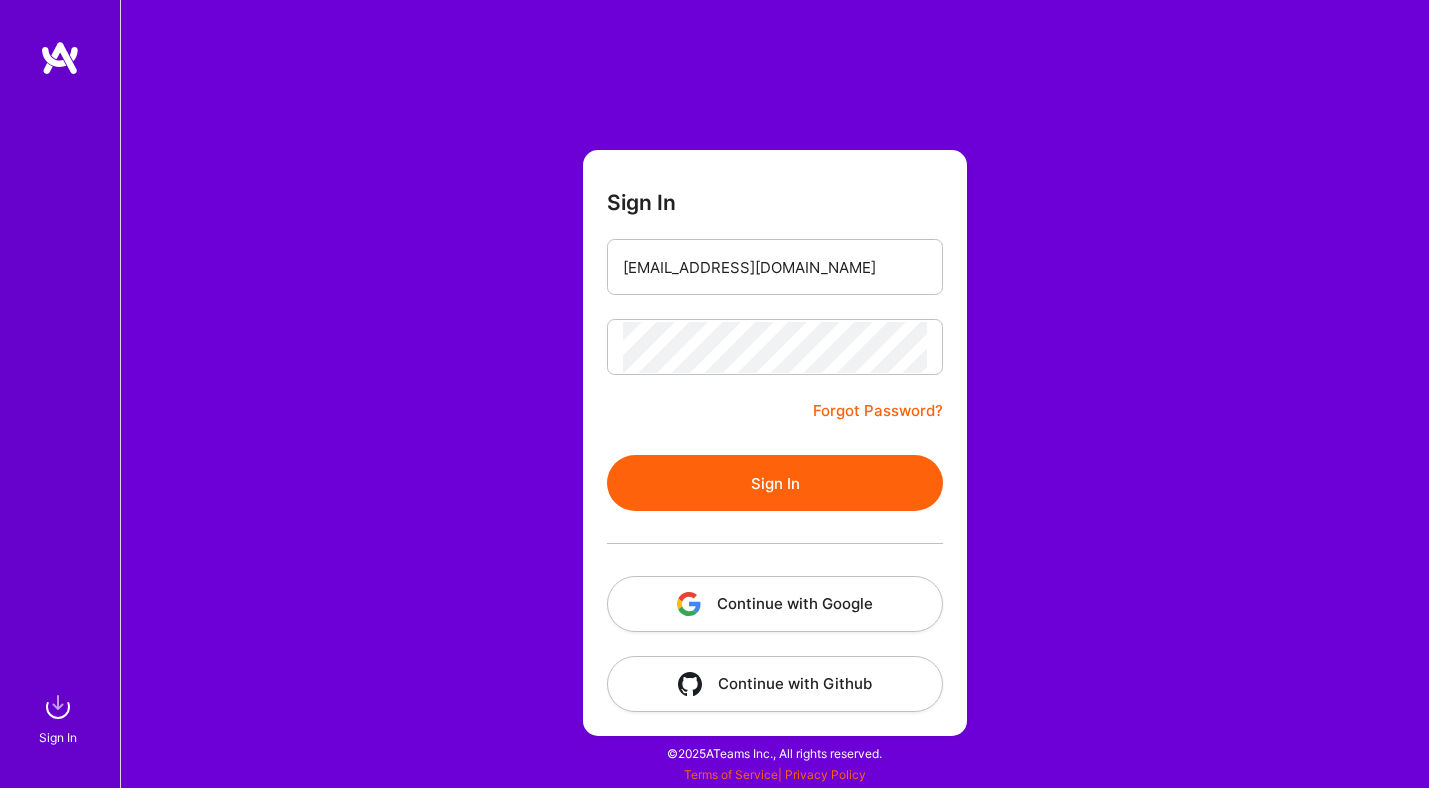 click on "Sign In" at bounding box center (775, 483) 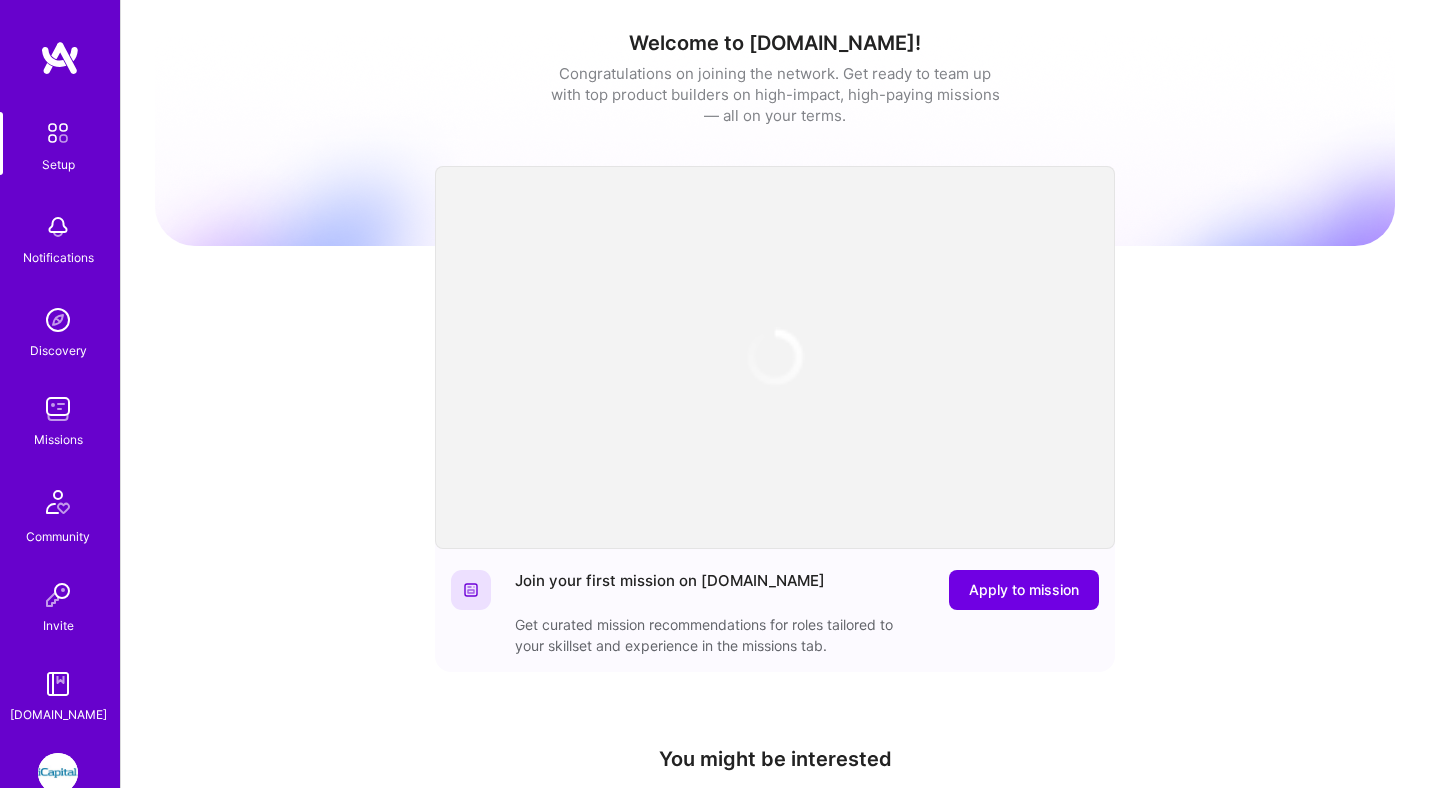 click at bounding box center (58, 773) 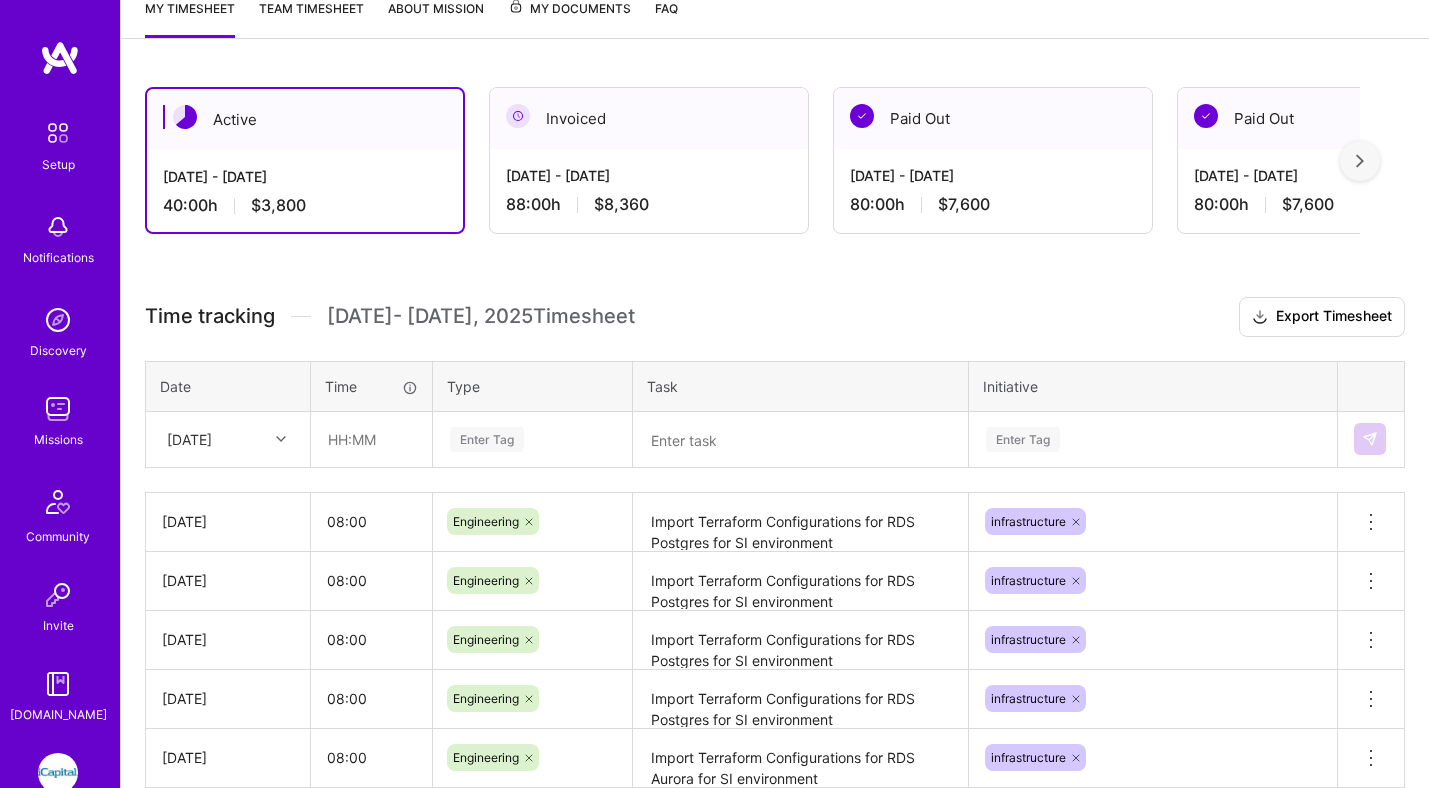 scroll, scrollTop: 282, scrollLeft: 0, axis: vertical 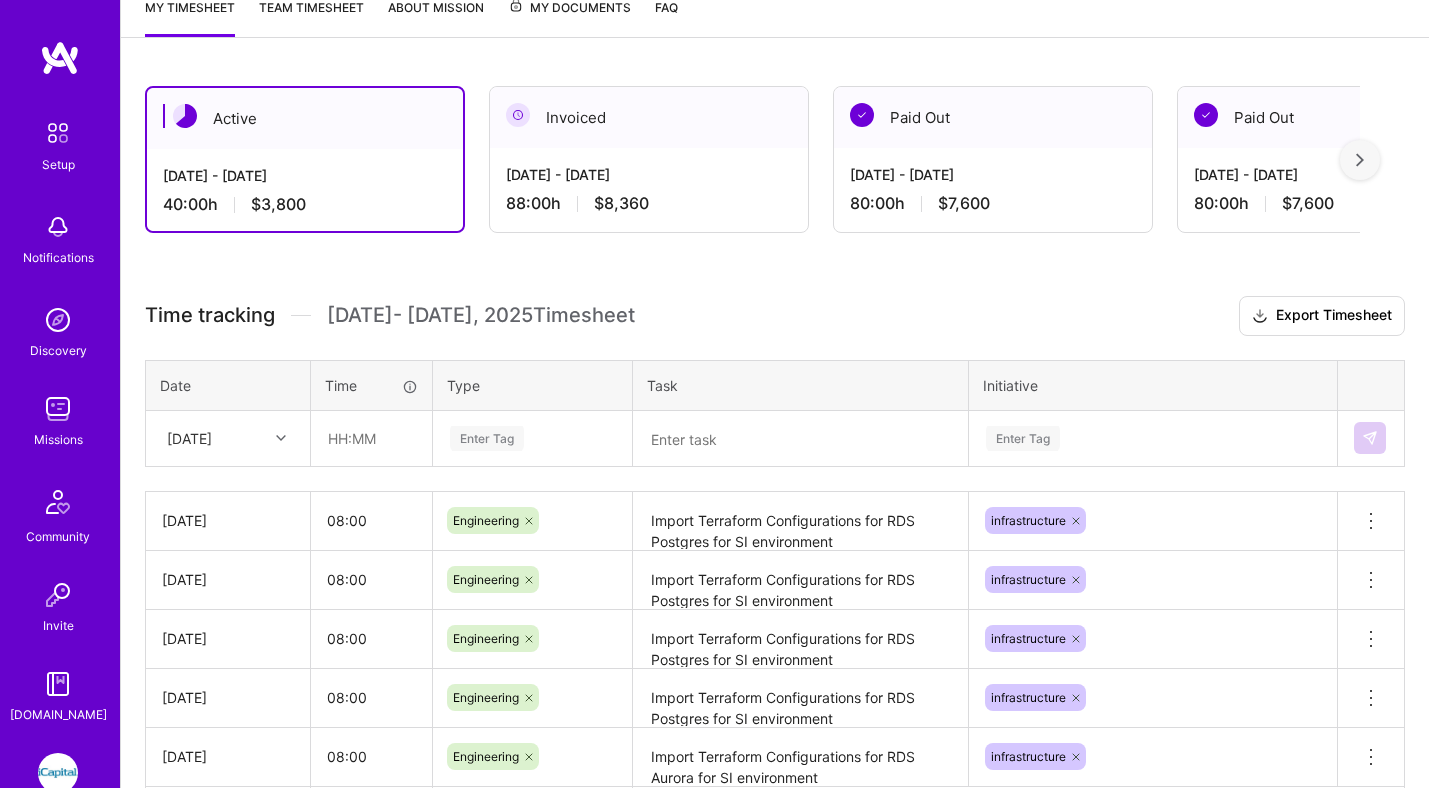 click on "[DATE]" at bounding box center [212, 438] 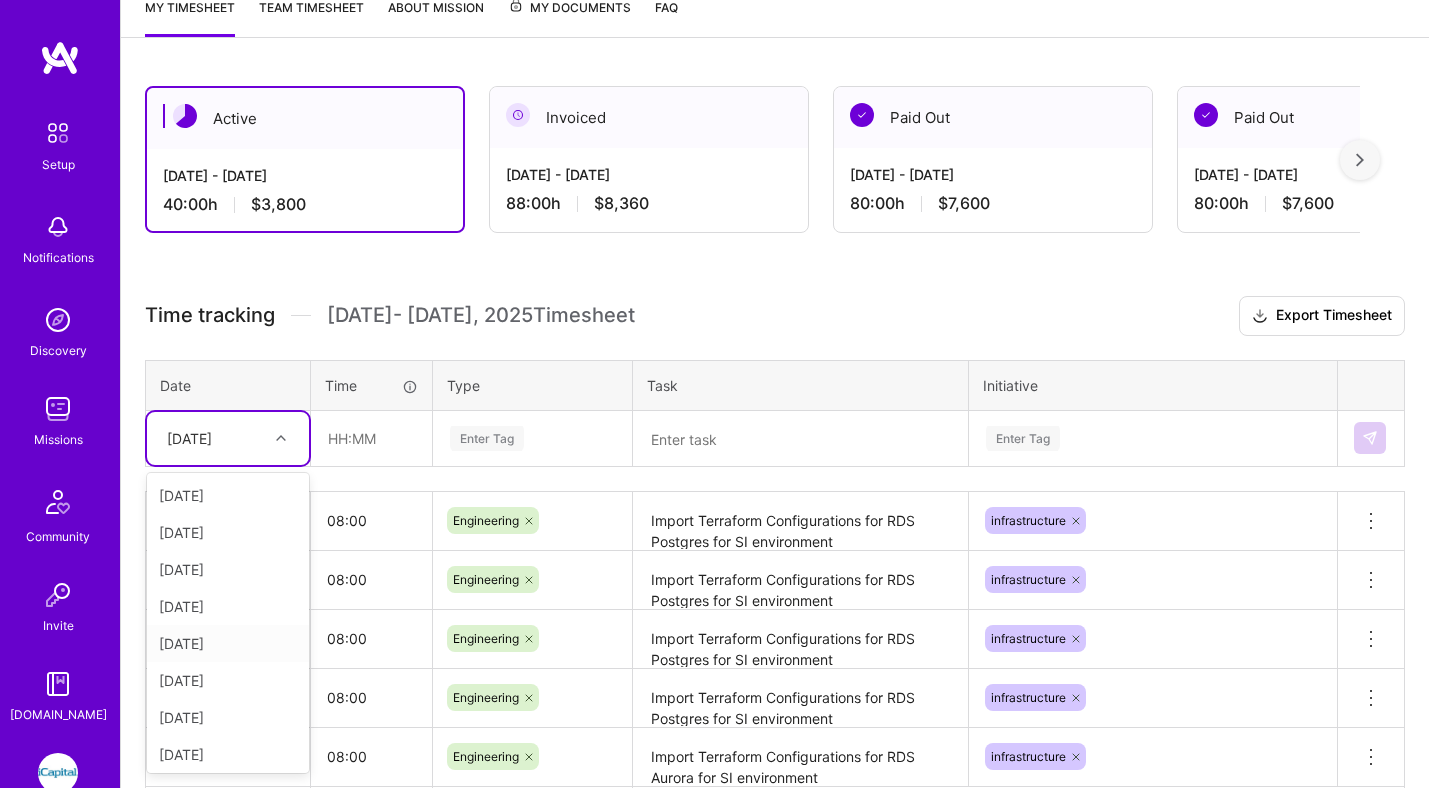 scroll, scrollTop: 41, scrollLeft: 0, axis: vertical 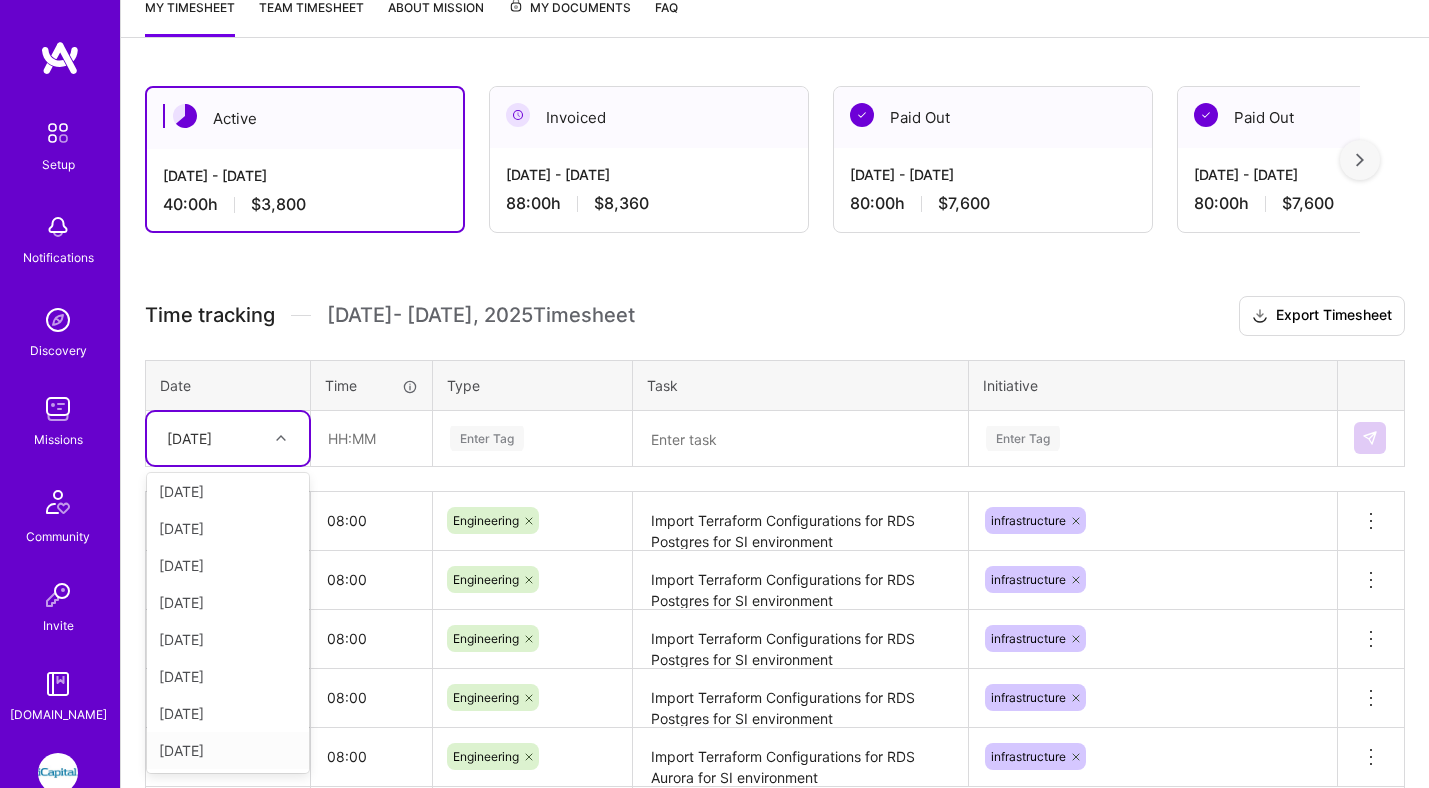 click on "[DATE]" at bounding box center [228, 750] 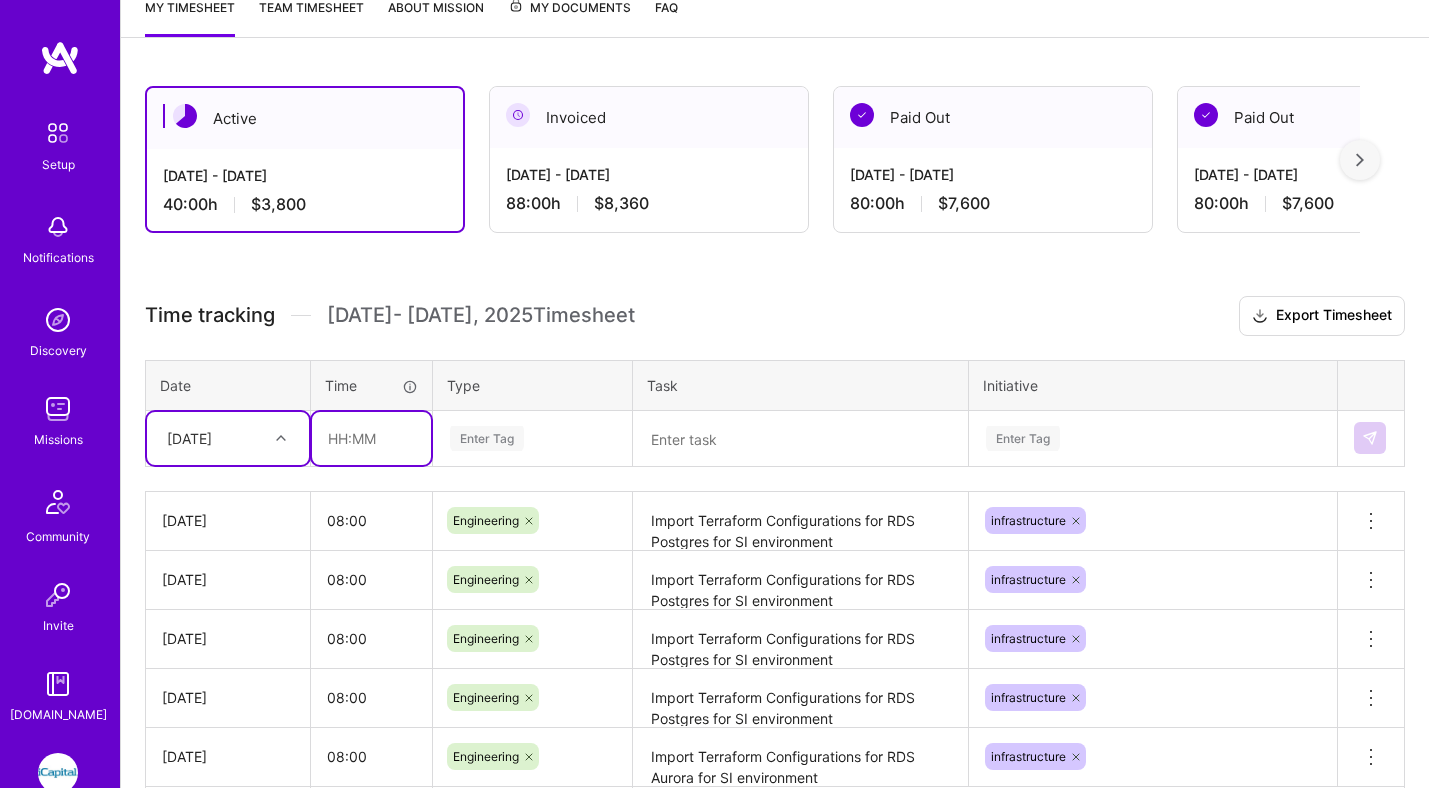 click at bounding box center [371, 438] 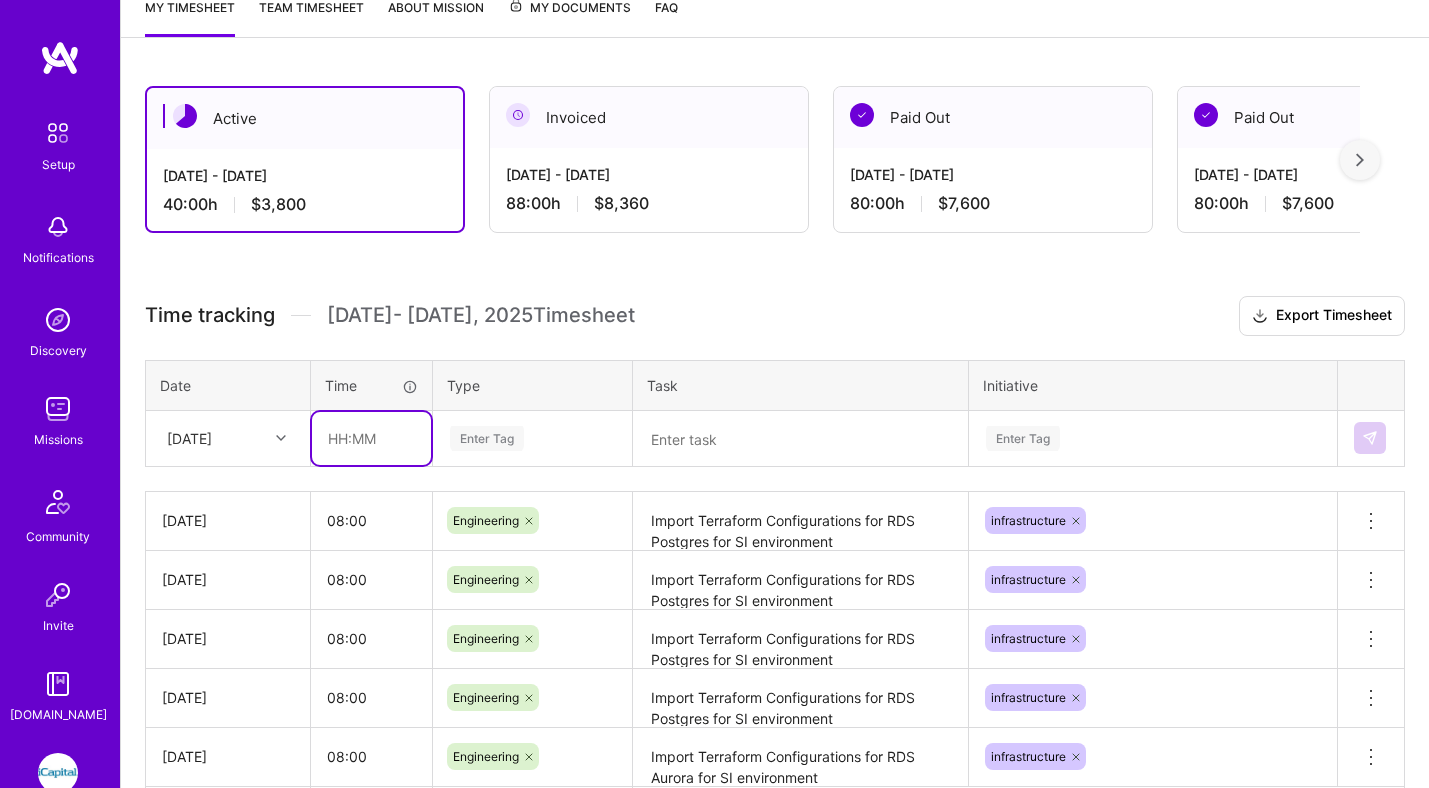type on "08:00" 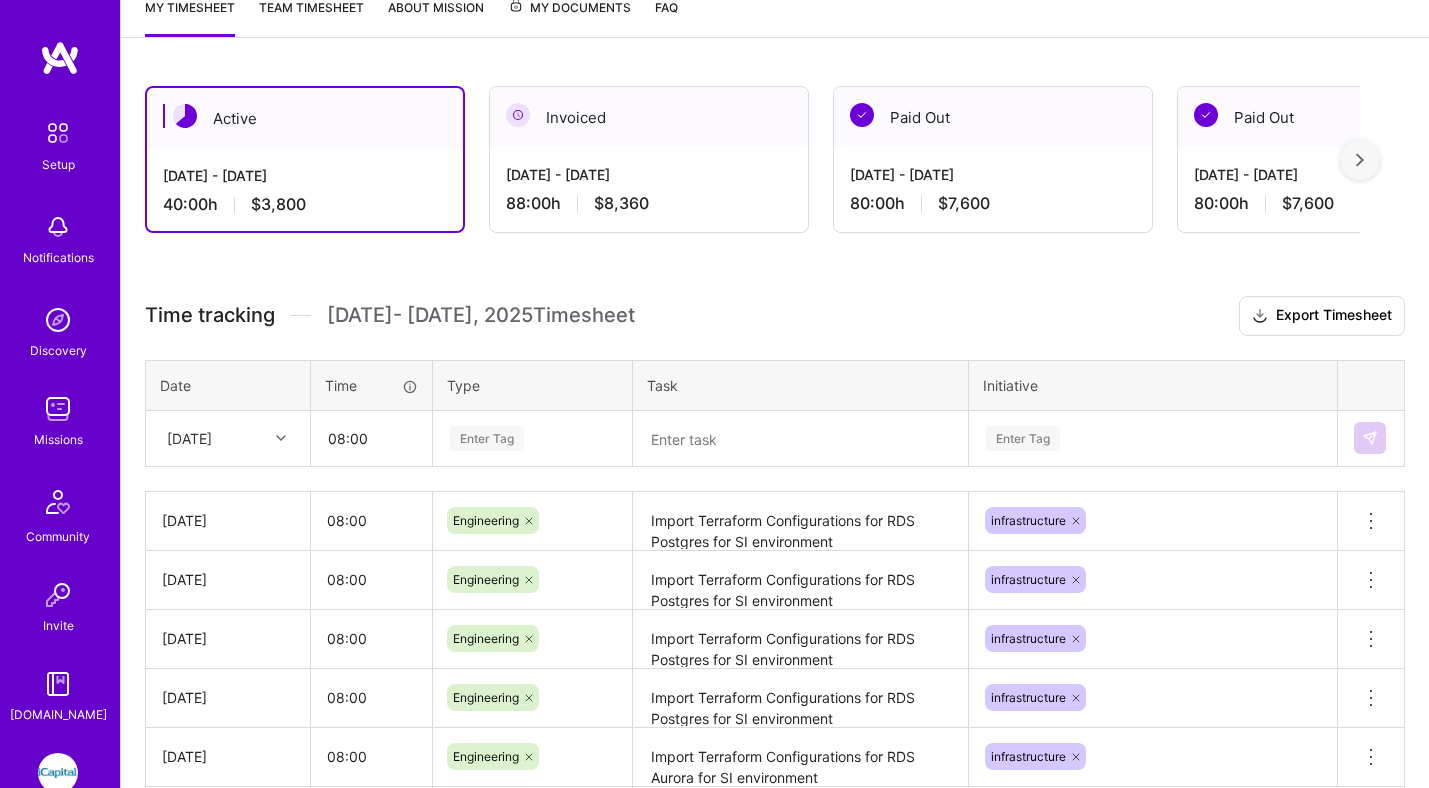 click on "Enter Tag" at bounding box center [487, 438] 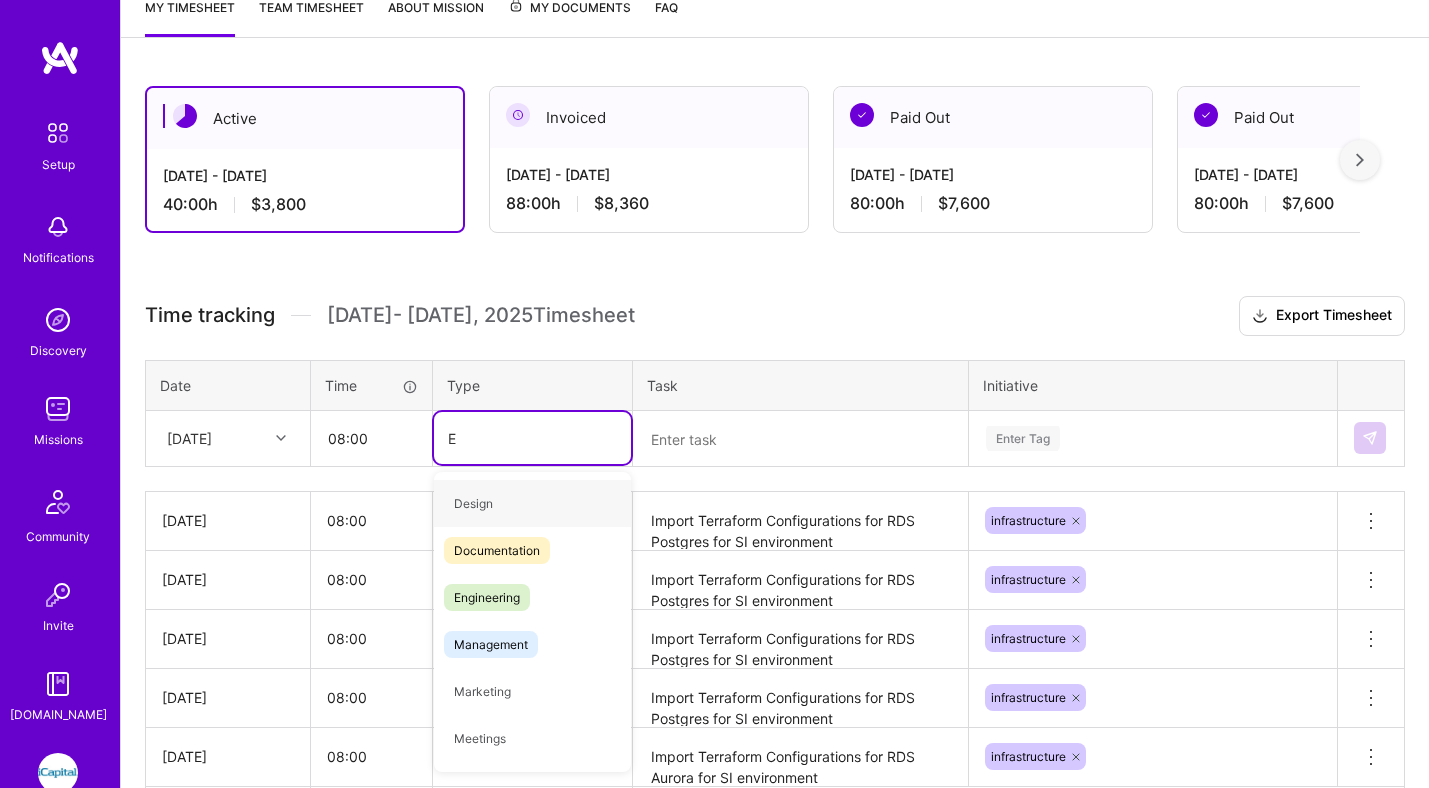 type on "En" 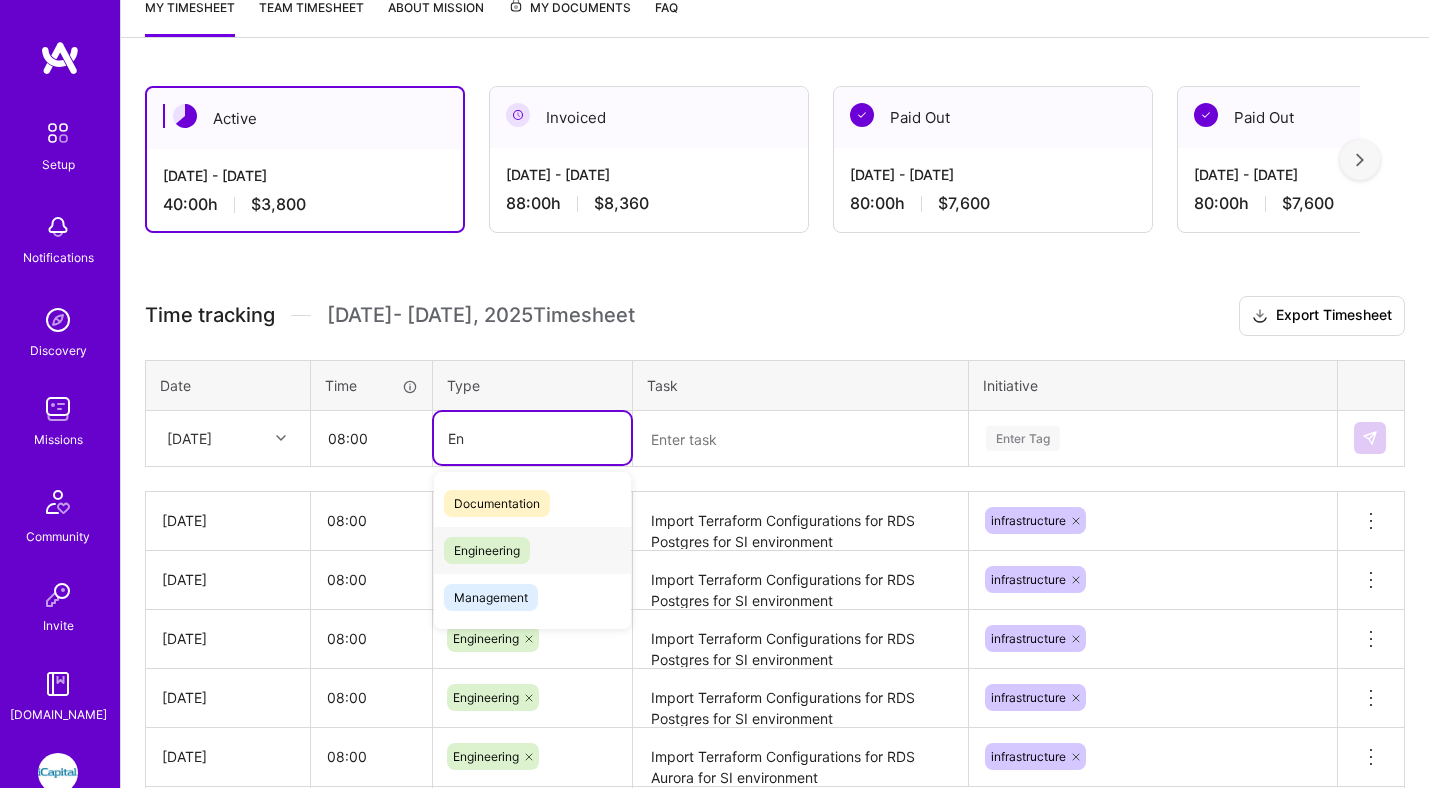 click on "Engineering" at bounding box center [487, 550] 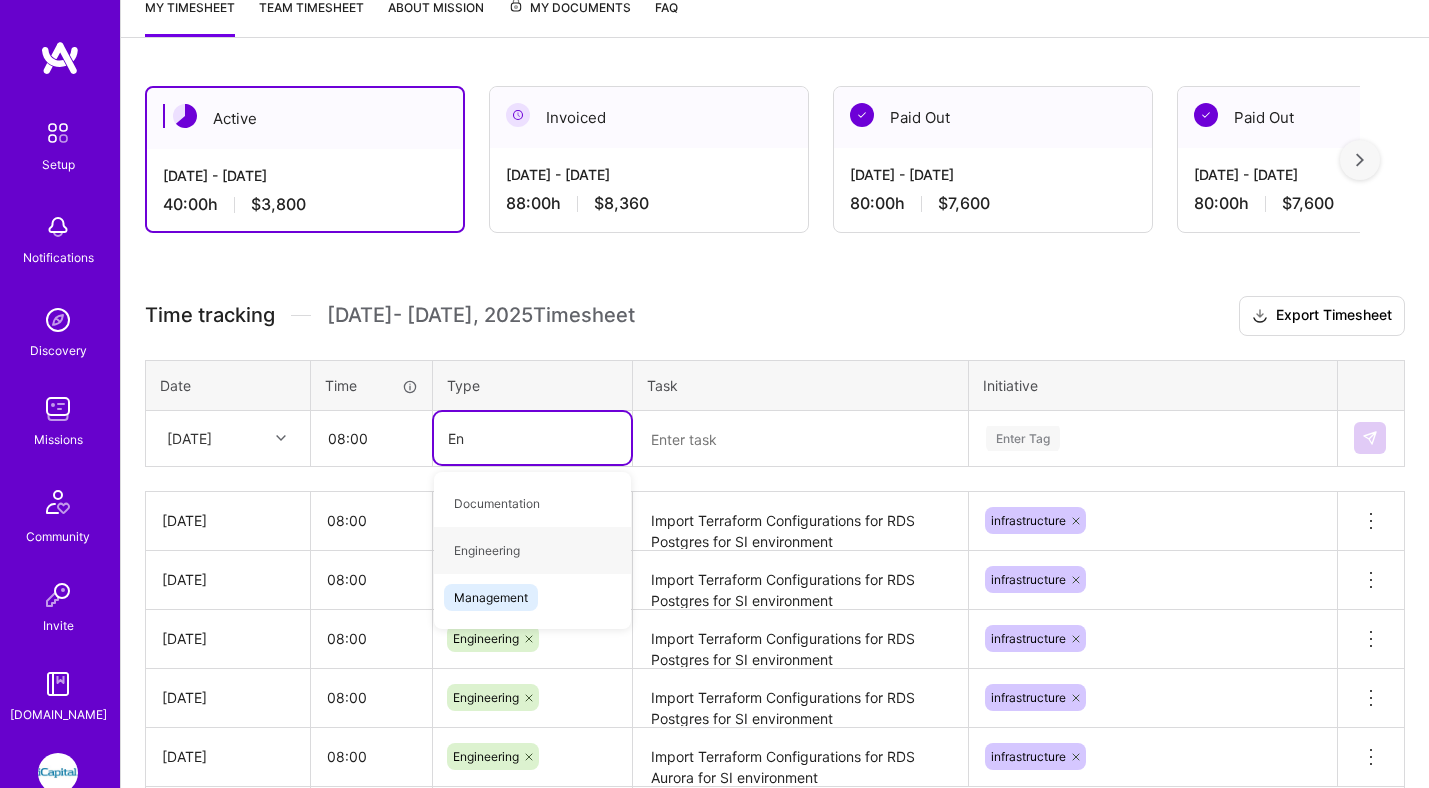 type 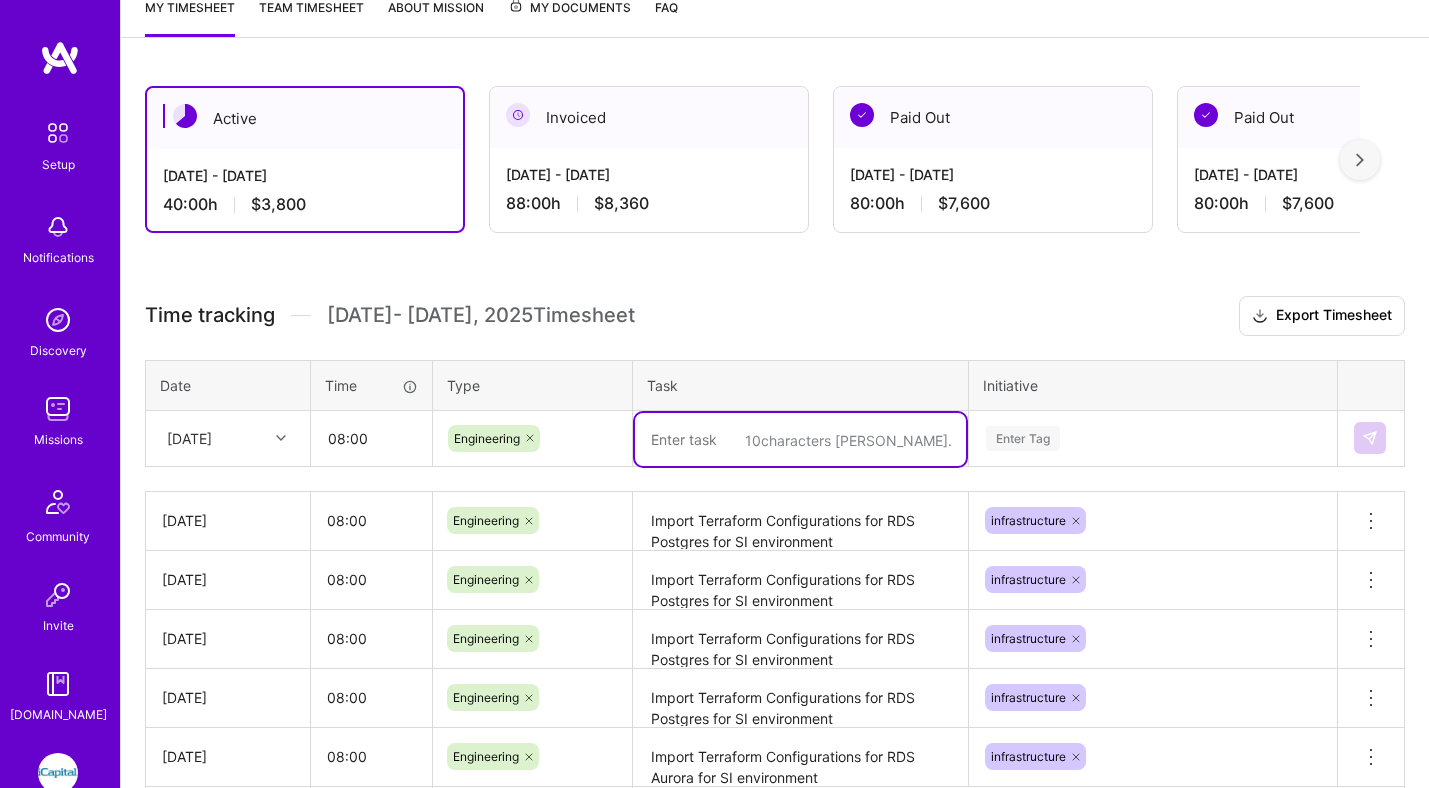 click at bounding box center [800, 439] 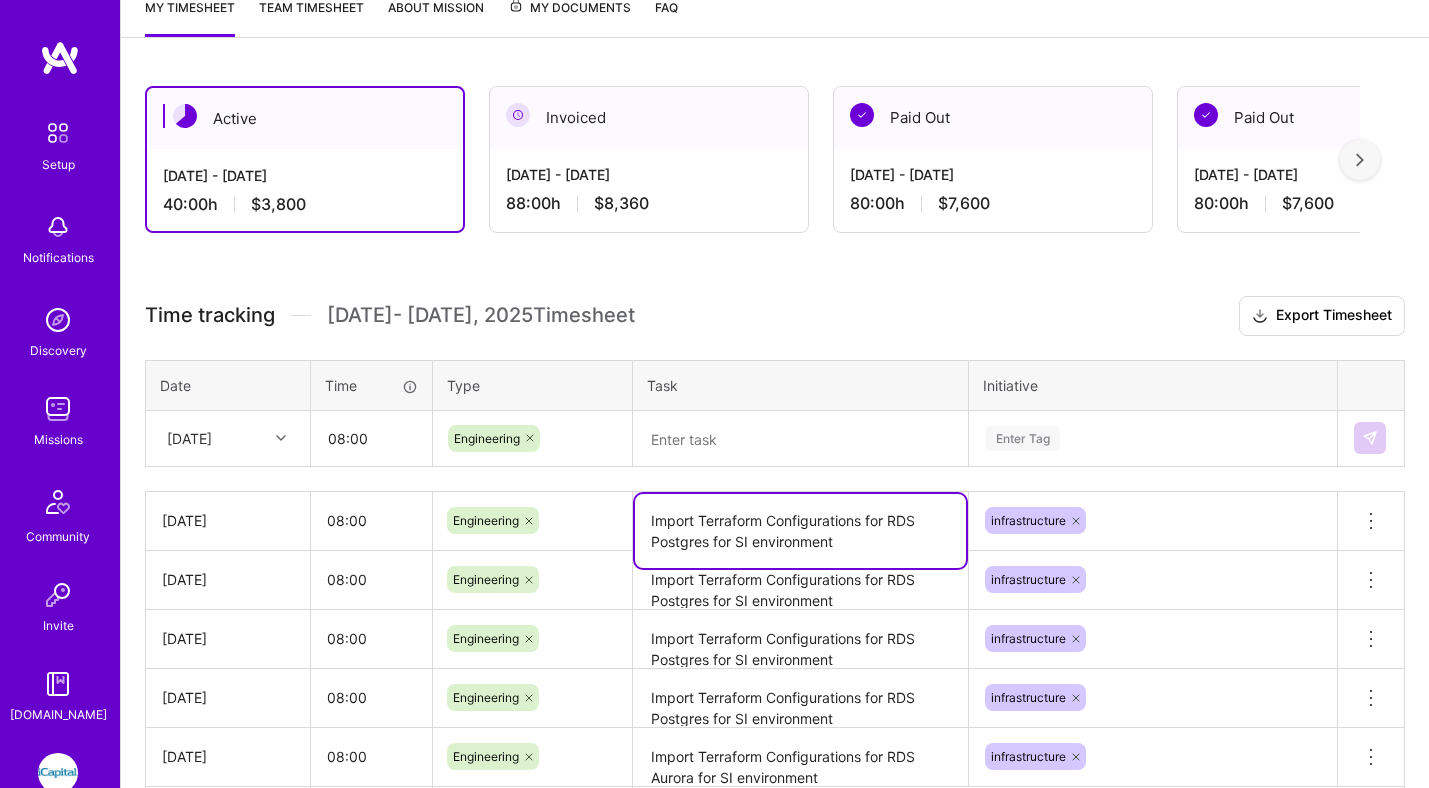 click on "Import Terraform Configurations for RDS Postgres for SI environment" at bounding box center (800, 531) 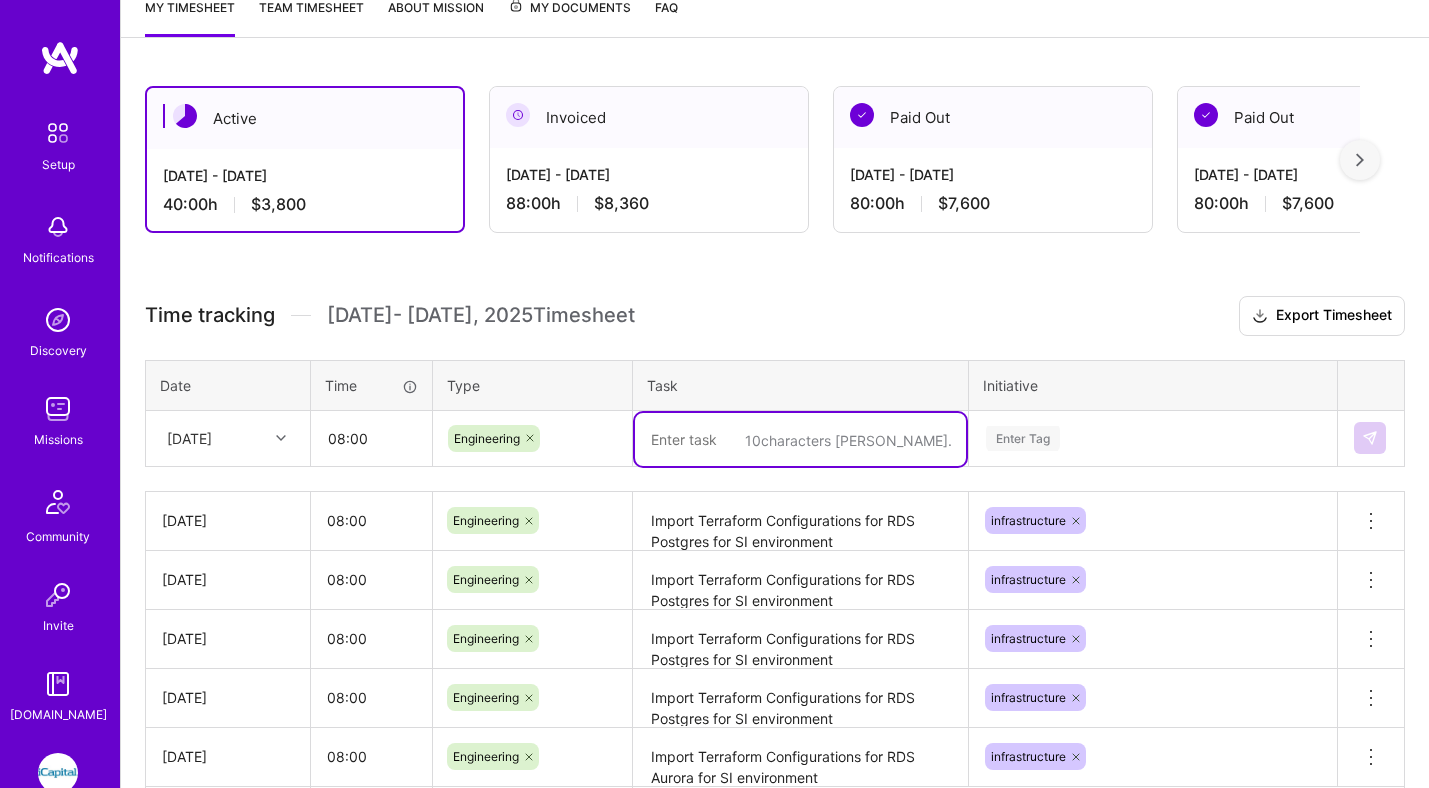 paste on "Import Terraform Configurations for RDS Postgres for SI environment" 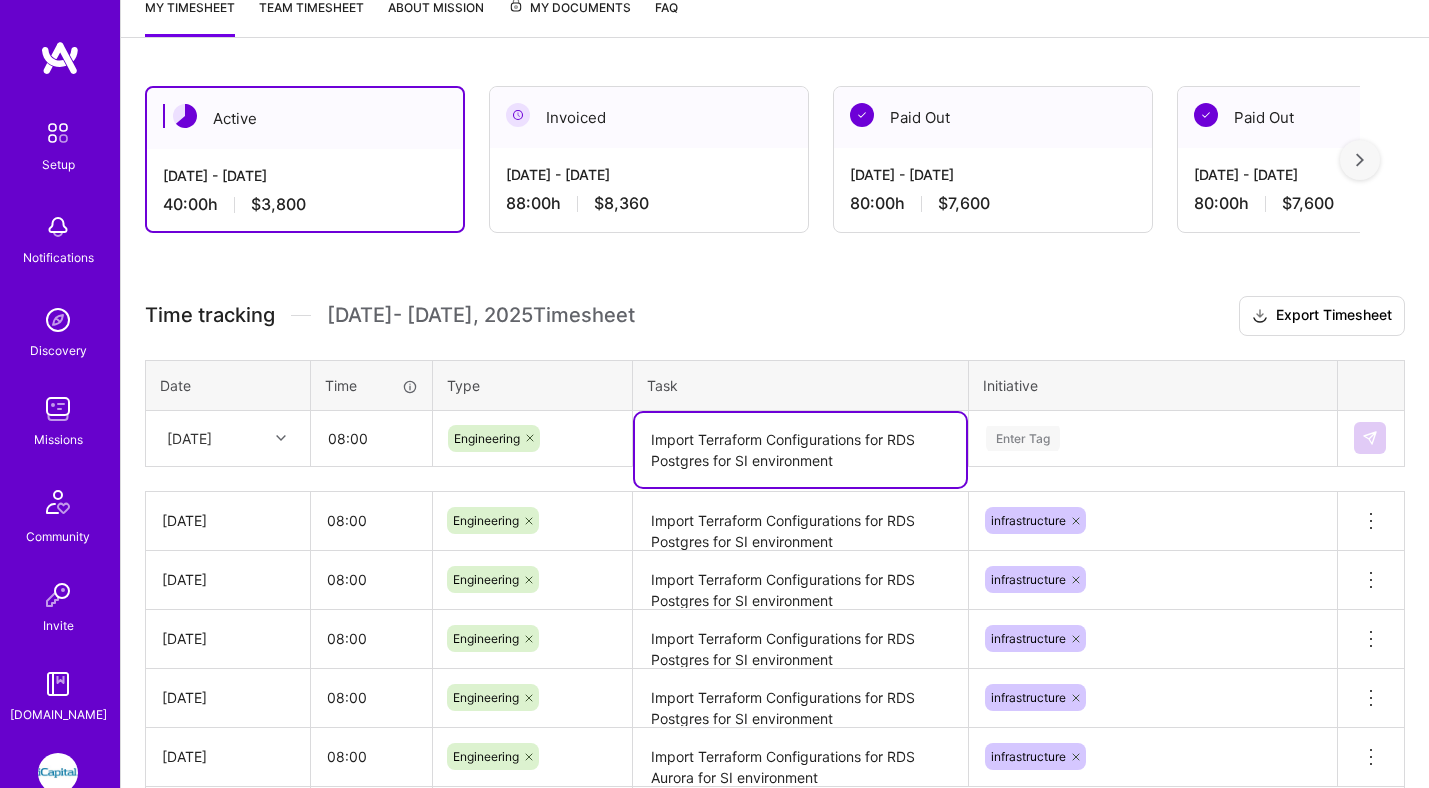 type on "Import Terraform Configurations for RDS Postgres for SI environment" 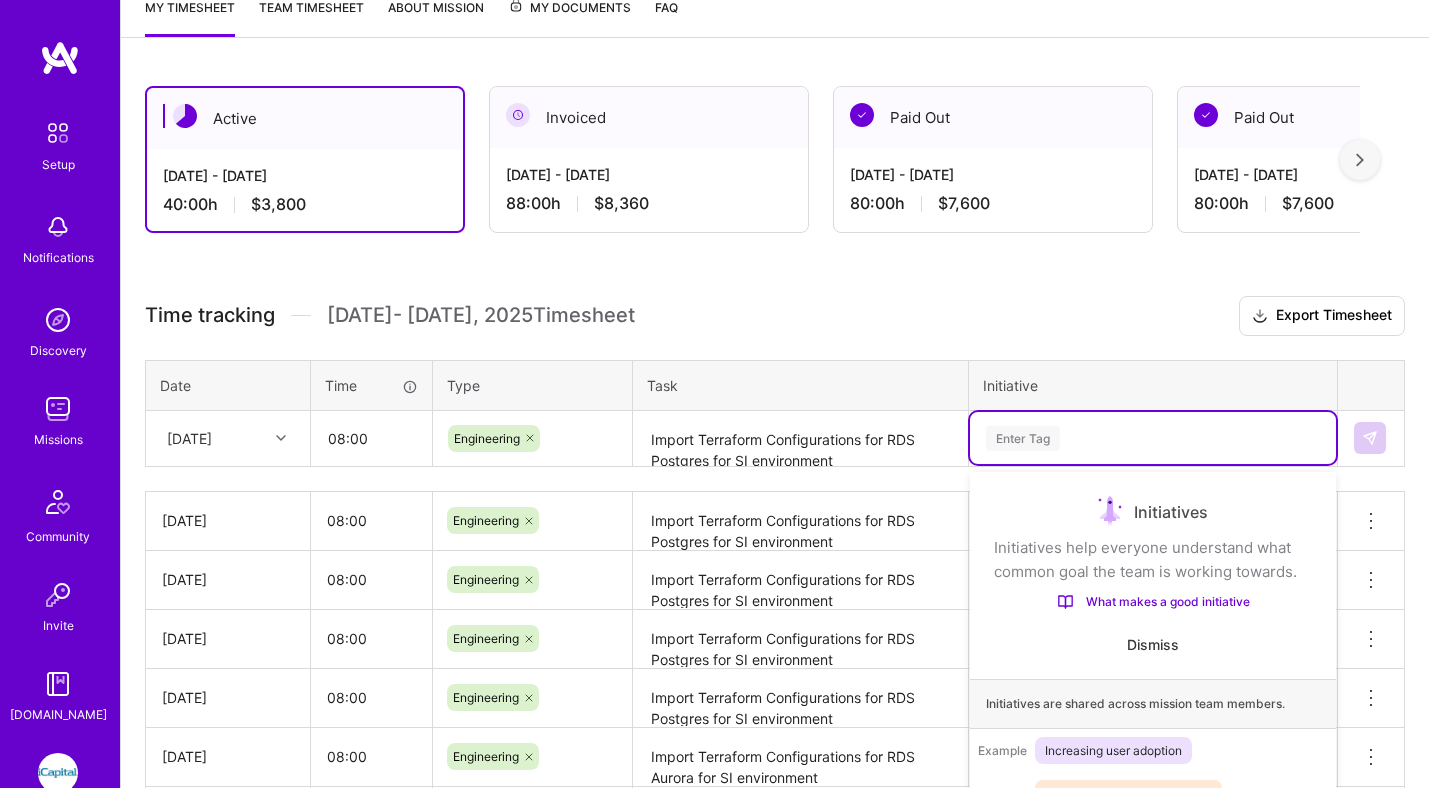 scroll, scrollTop: 383, scrollLeft: 0, axis: vertical 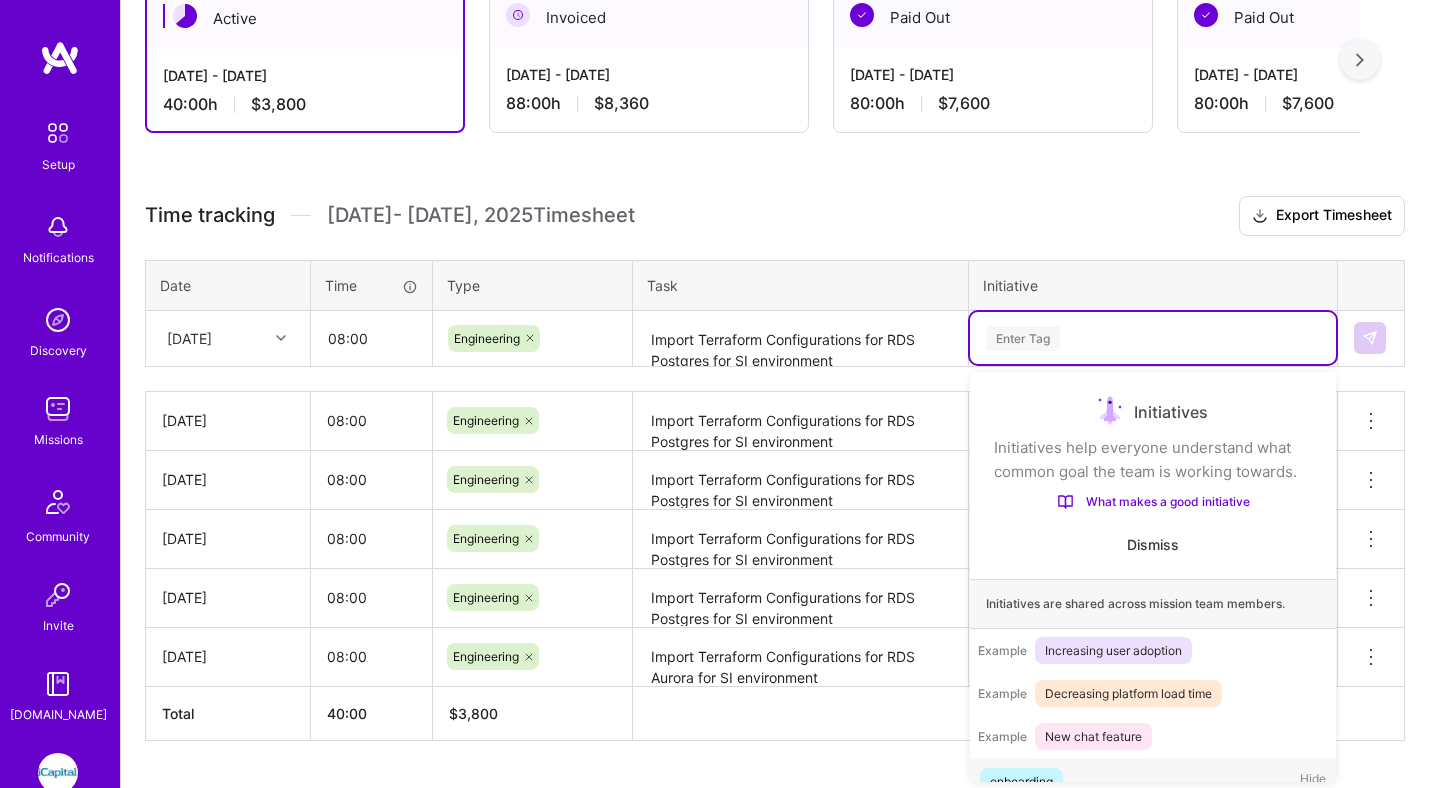 click on "option onboarding focused, 1 of 73. 73 results available. Use Up and Down to choose options, press Enter to select the currently focused option, press Escape to exit the menu. Enter Tag Initiatives Initiatives help everyone understand what common goal the team is working towards.  What makes a good initiative Dismiss Initiatives are shared across mission team members. Example Increasing user adoption Example Decreasing platform load time Example New chat feature onboarding Hide UI/UX enhancement Hide code analysis Hide Code Refactoring Hide Code Reviews Hide Agility Hide iCapital Network Alts Project Testing Framework Hide Analytics setup and tracking Hide UBS Integrations Tests Automation Hide normalization Hide EKS Clean Up Hide infrastructure Hide Course Finder Project Hide Migration Hide Cloud Native Code Hide http server Hide release Hide Docker Templates Hide Kubernetes Development Hide AWS Lambda Integration Hide standups Hide System enhancement Hide Testing Hide IDM development Hide Hide Hide Hide Fix" at bounding box center [1153, 338] 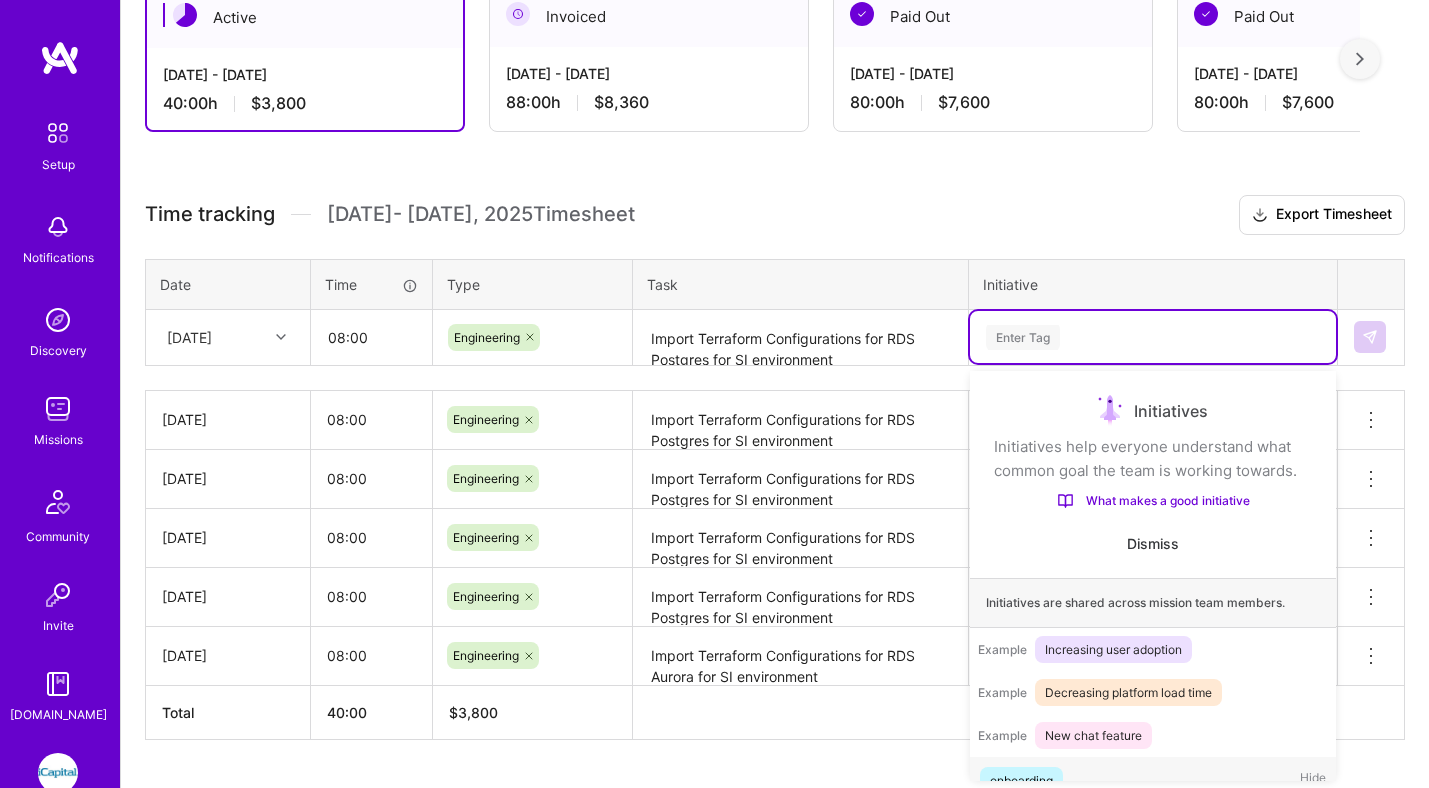 scroll, scrollTop: 33, scrollLeft: 0, axis: vertical 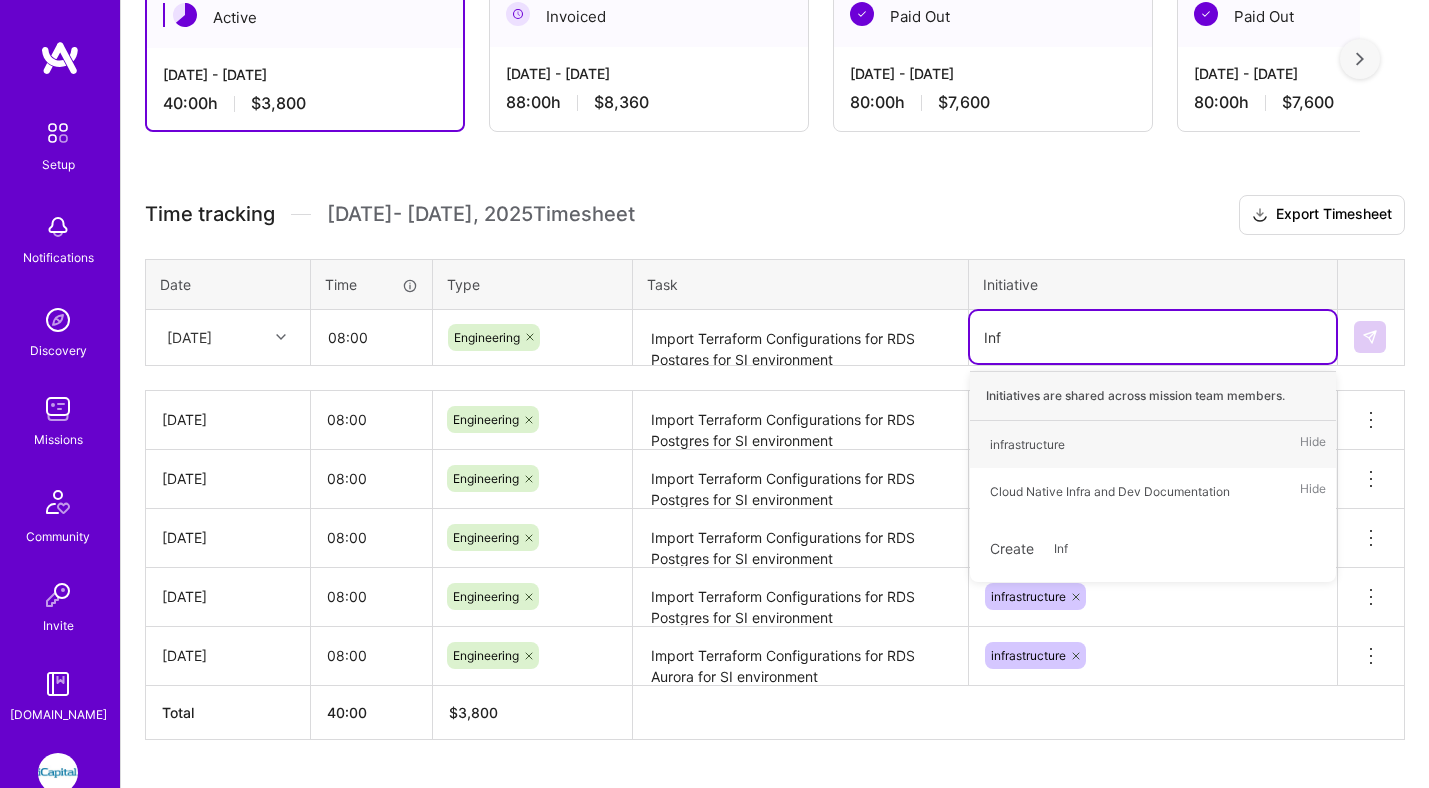 type on "Infr" 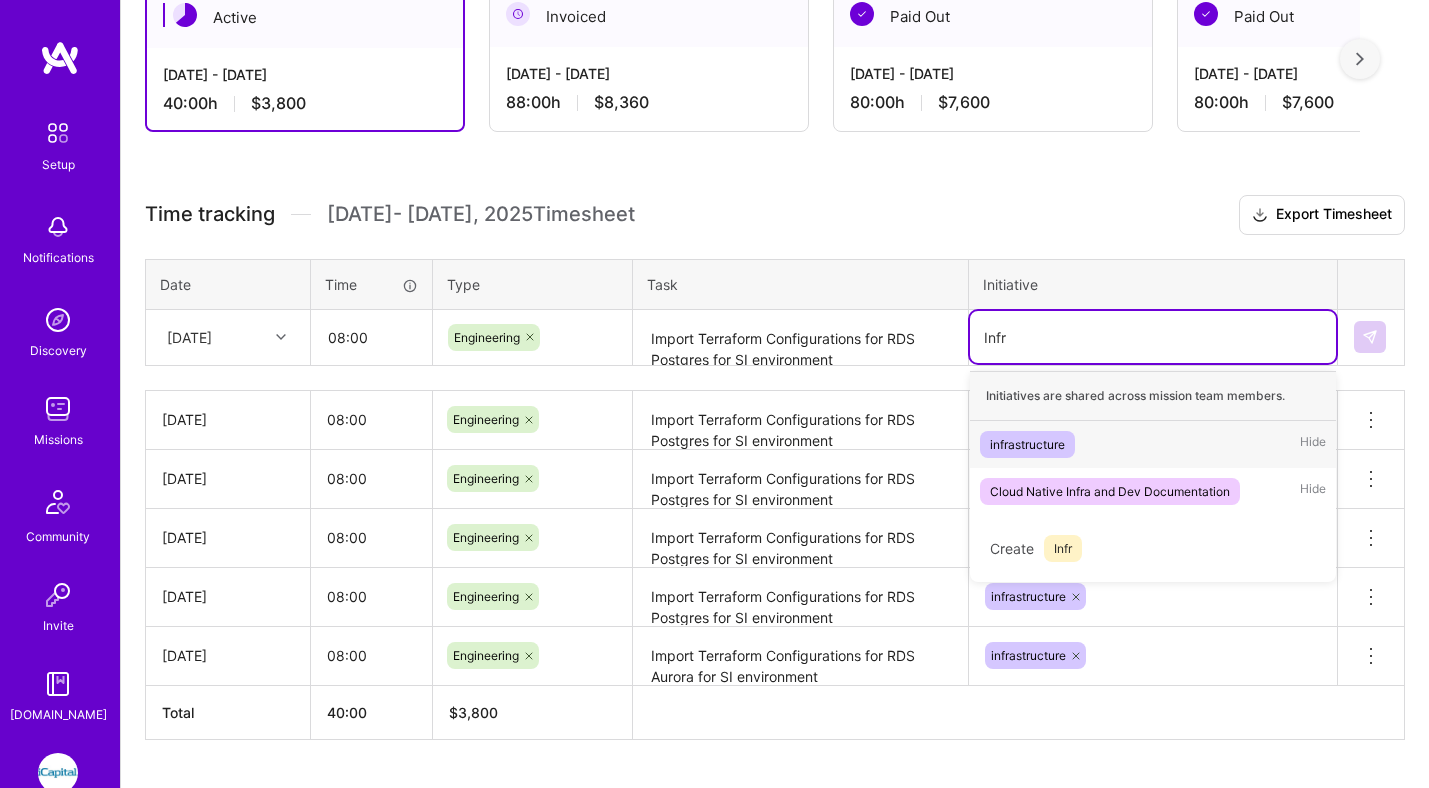 click on "infrastructure" at bounding box center [1027, 444] 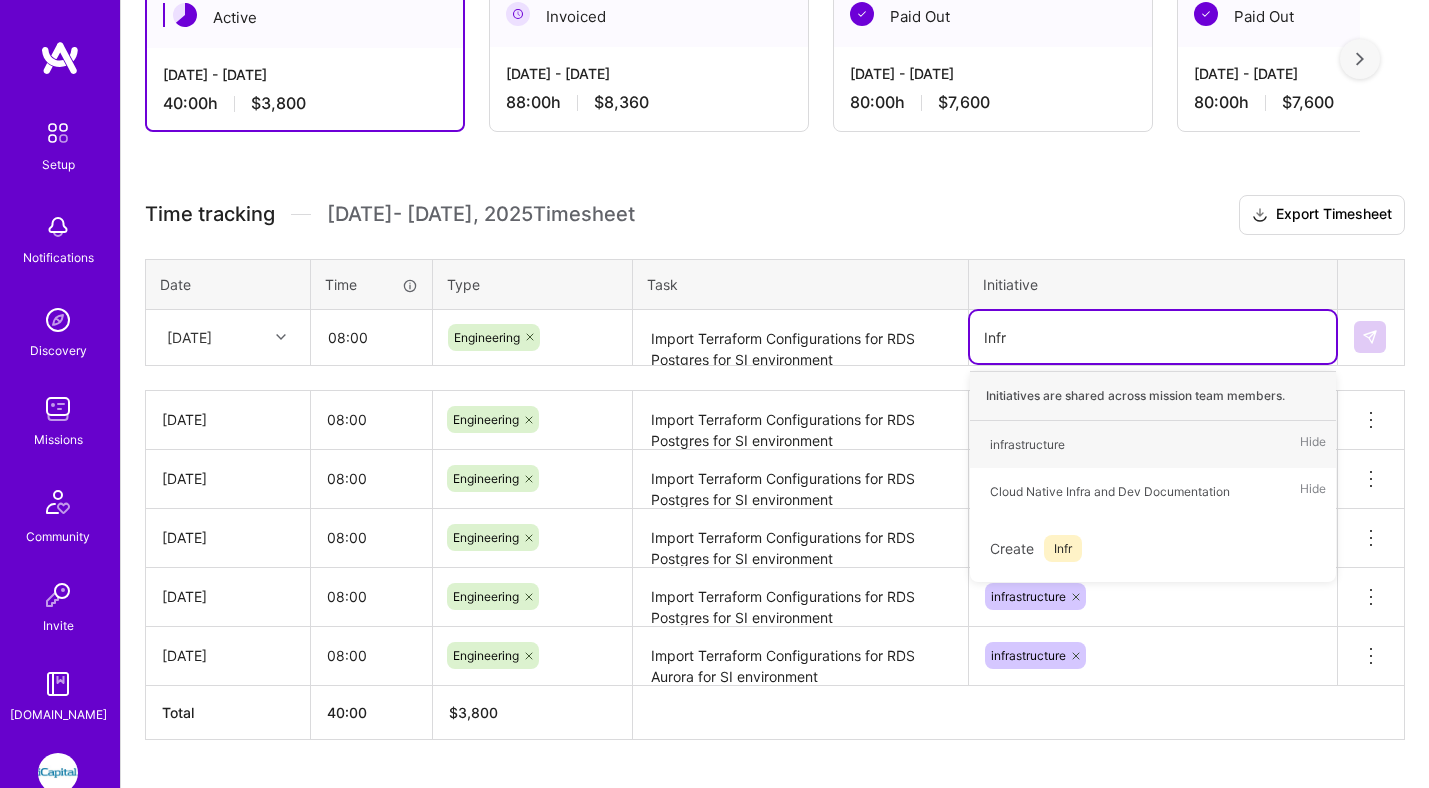 type 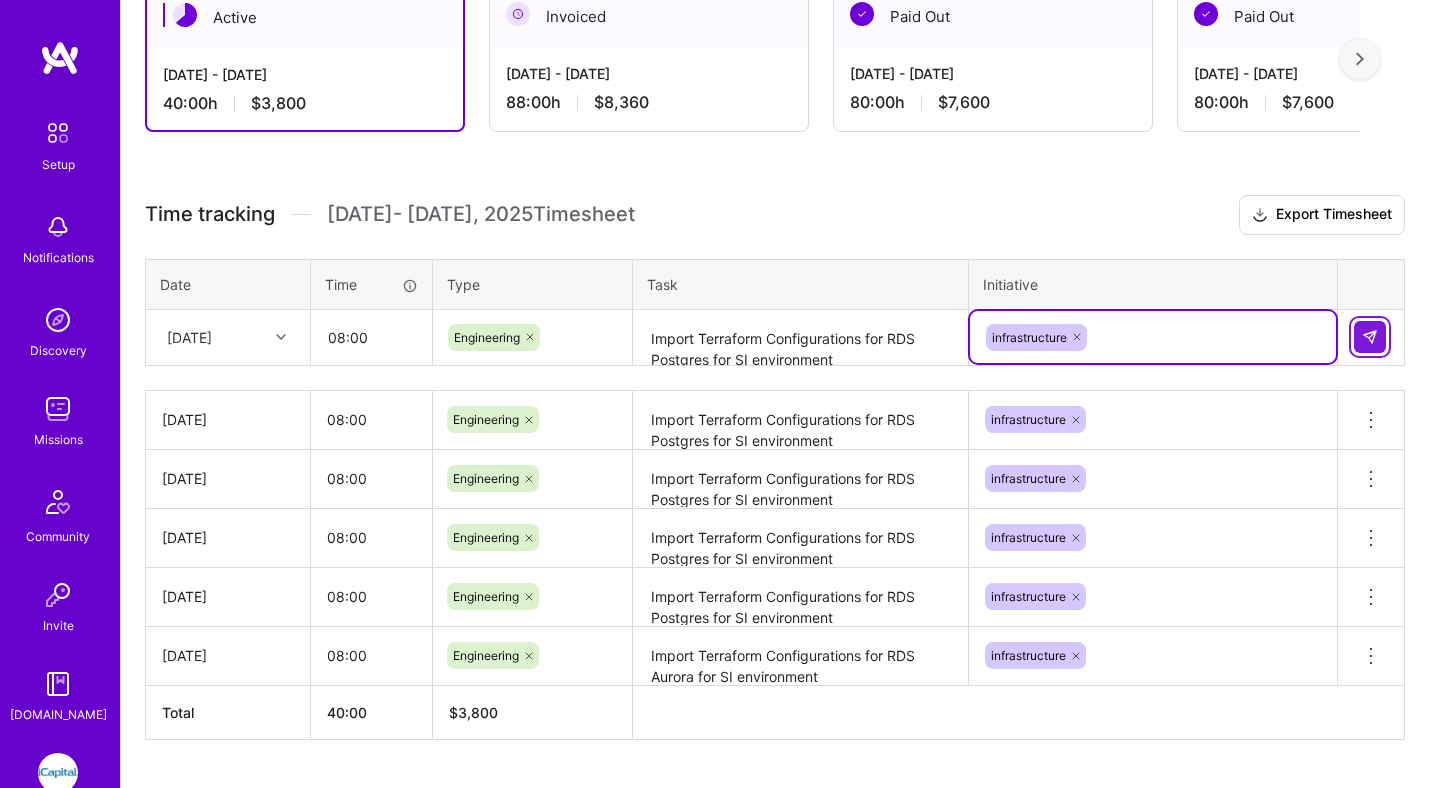 click at bounding box center (1370, 337) 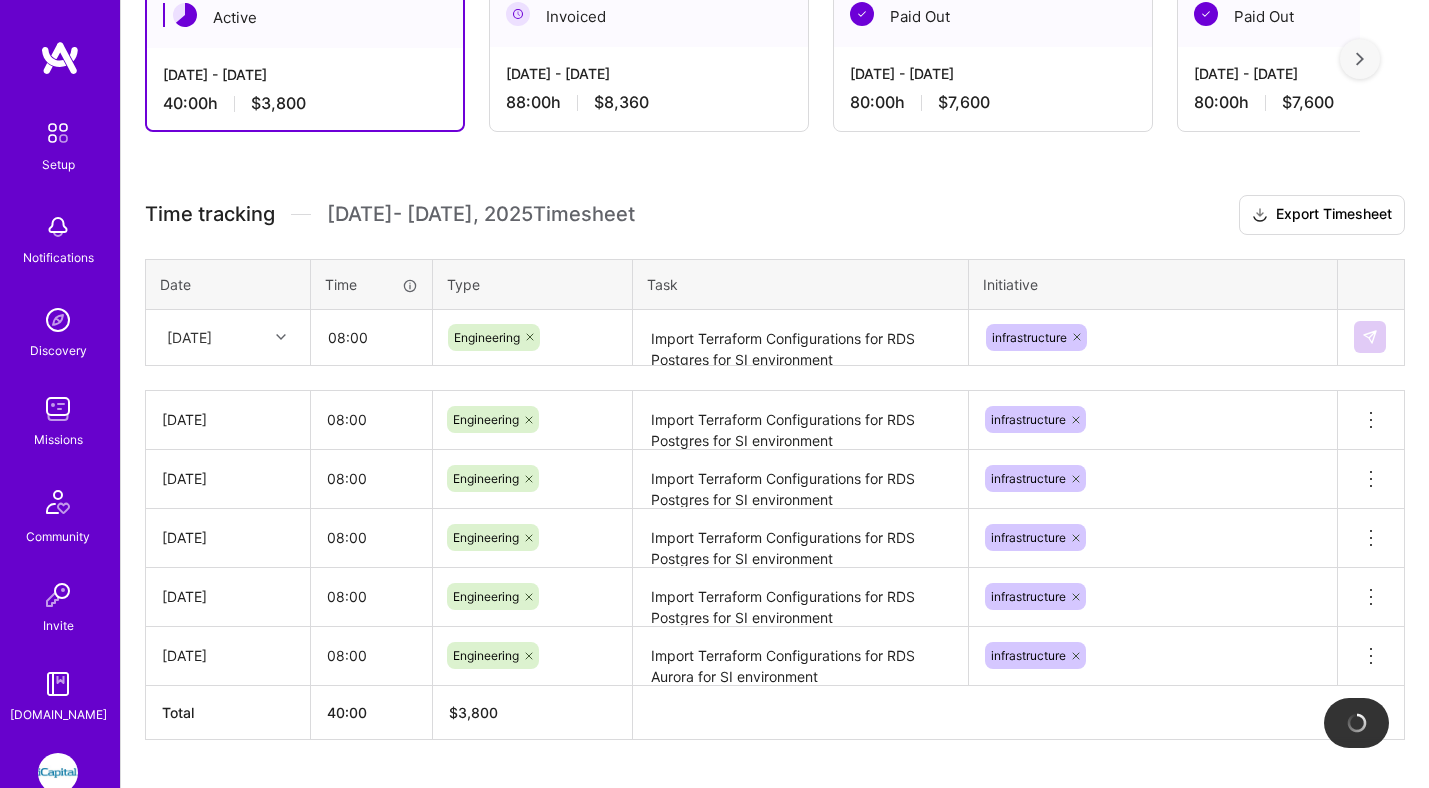 type 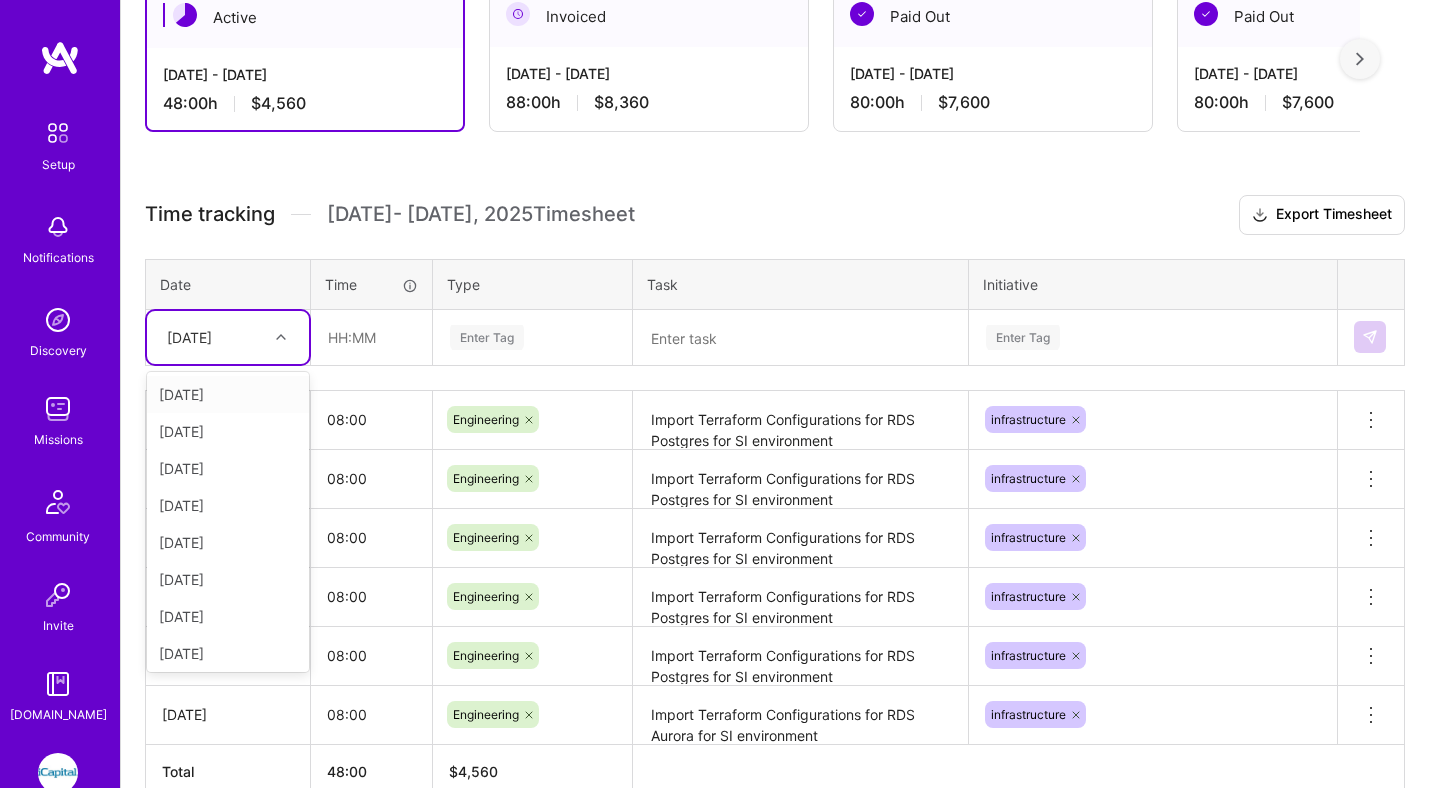 click on "[DATE]" at bounding box center (189, 337) 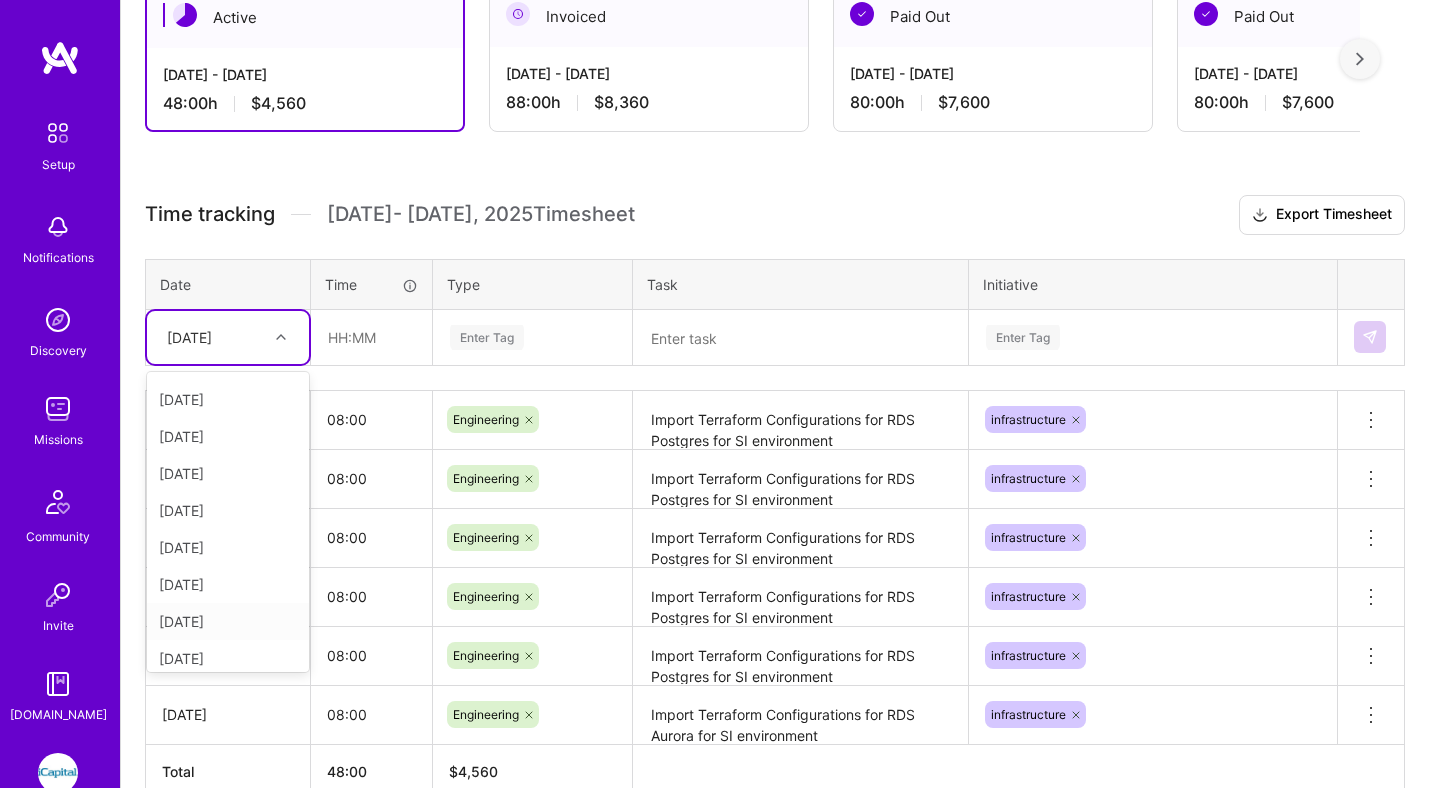 scroll, scrollTop: 41, scrollLeft: 0, axis: vertical 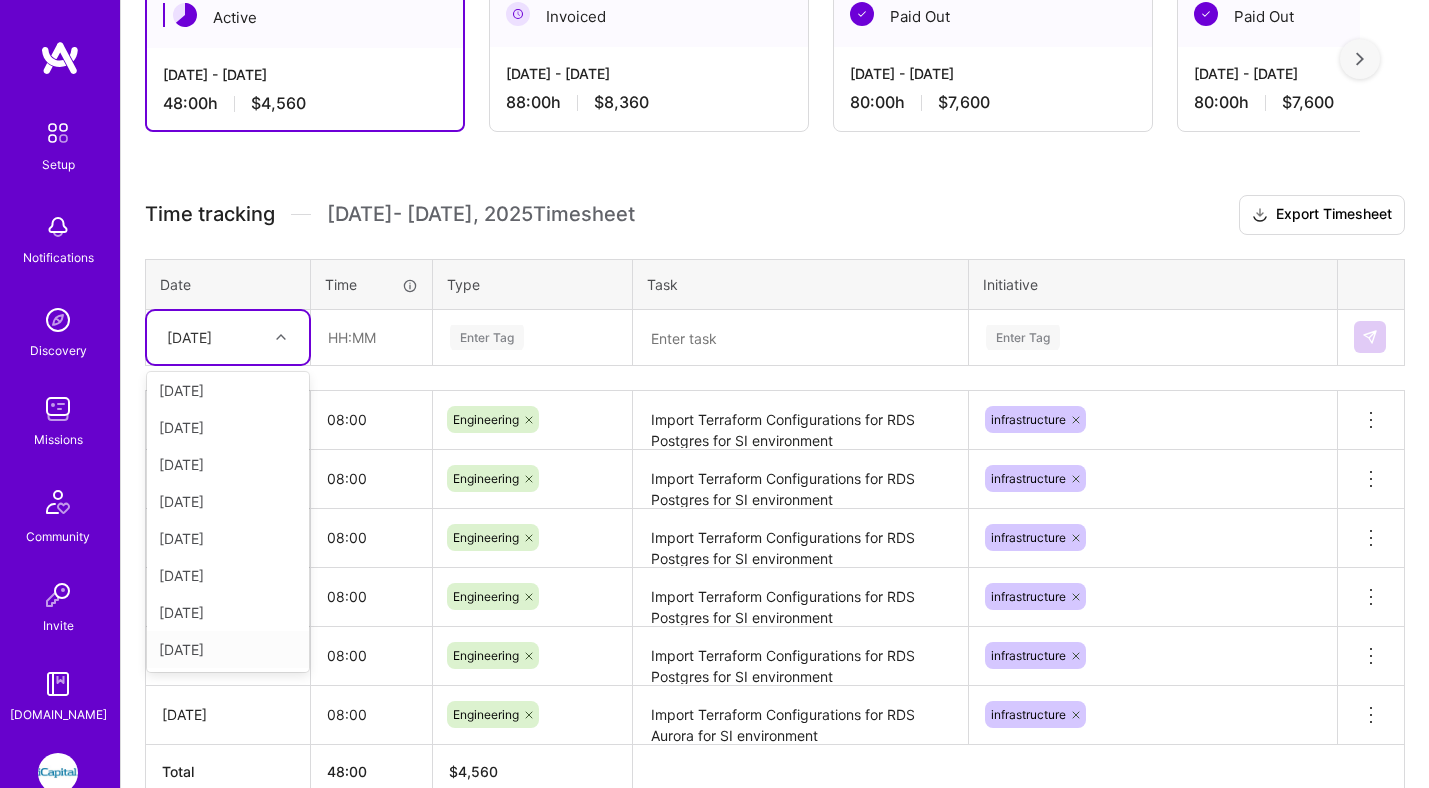 click on "[DATE]" at bounding box center [228, 649] 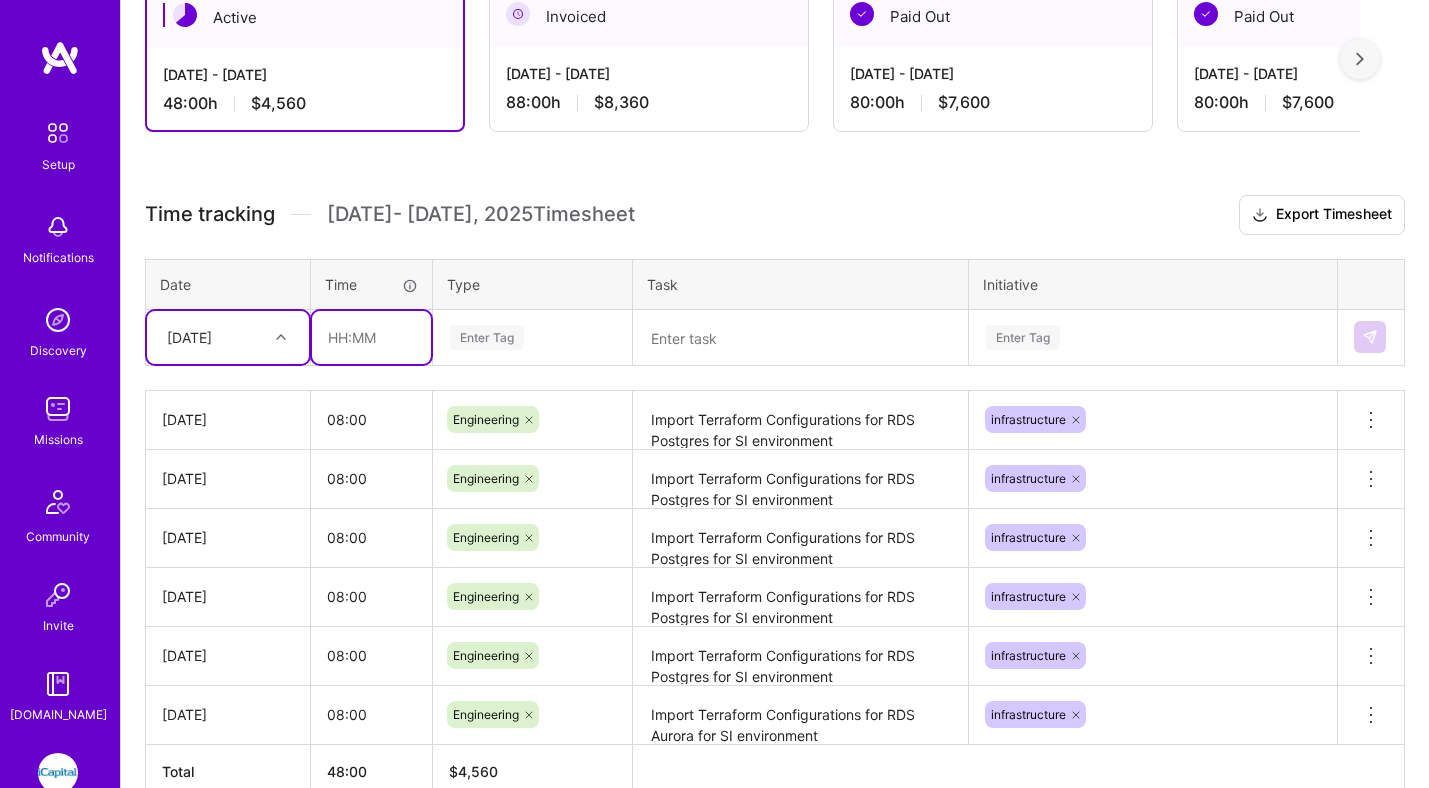 click at bounding box center (371, 337) 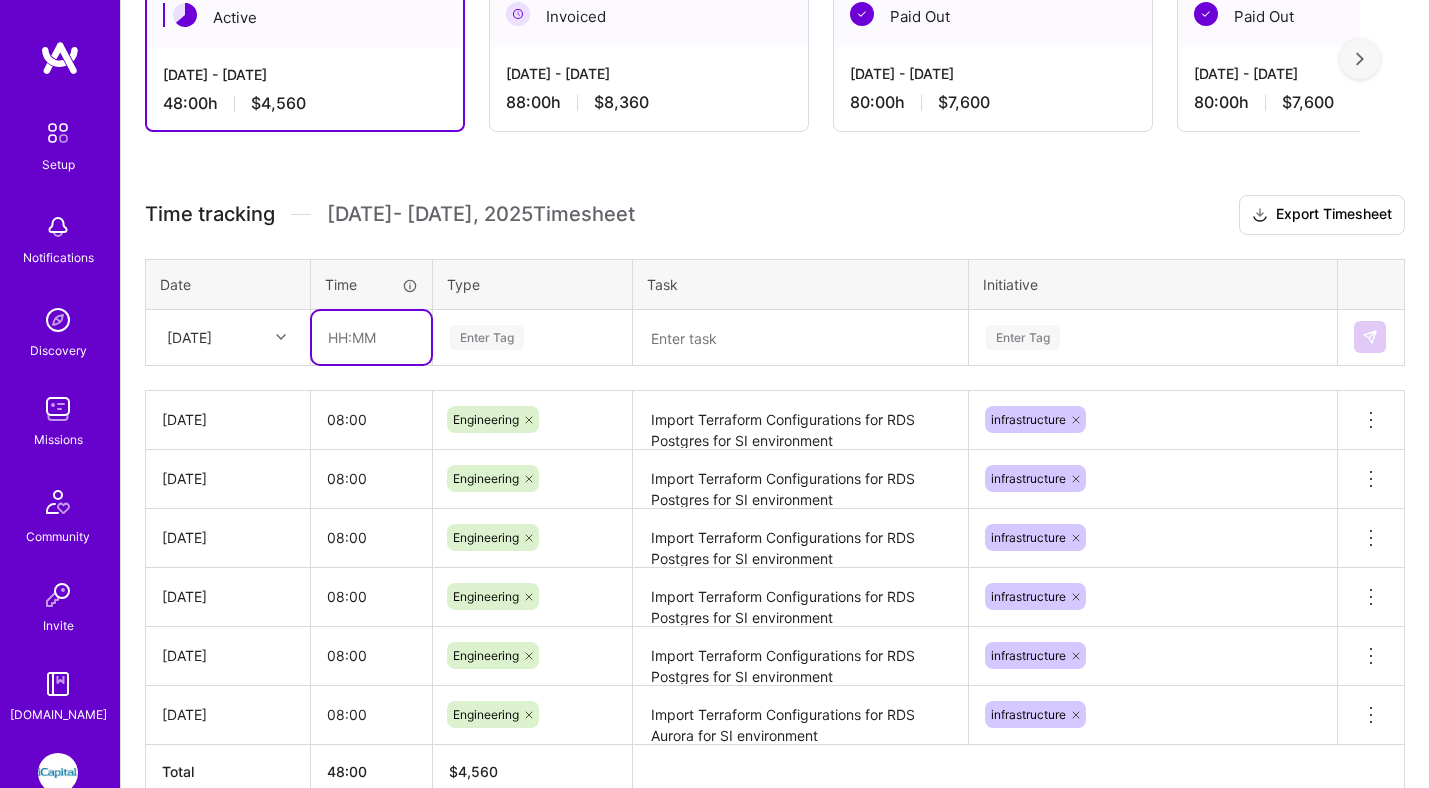 type on "08:00" 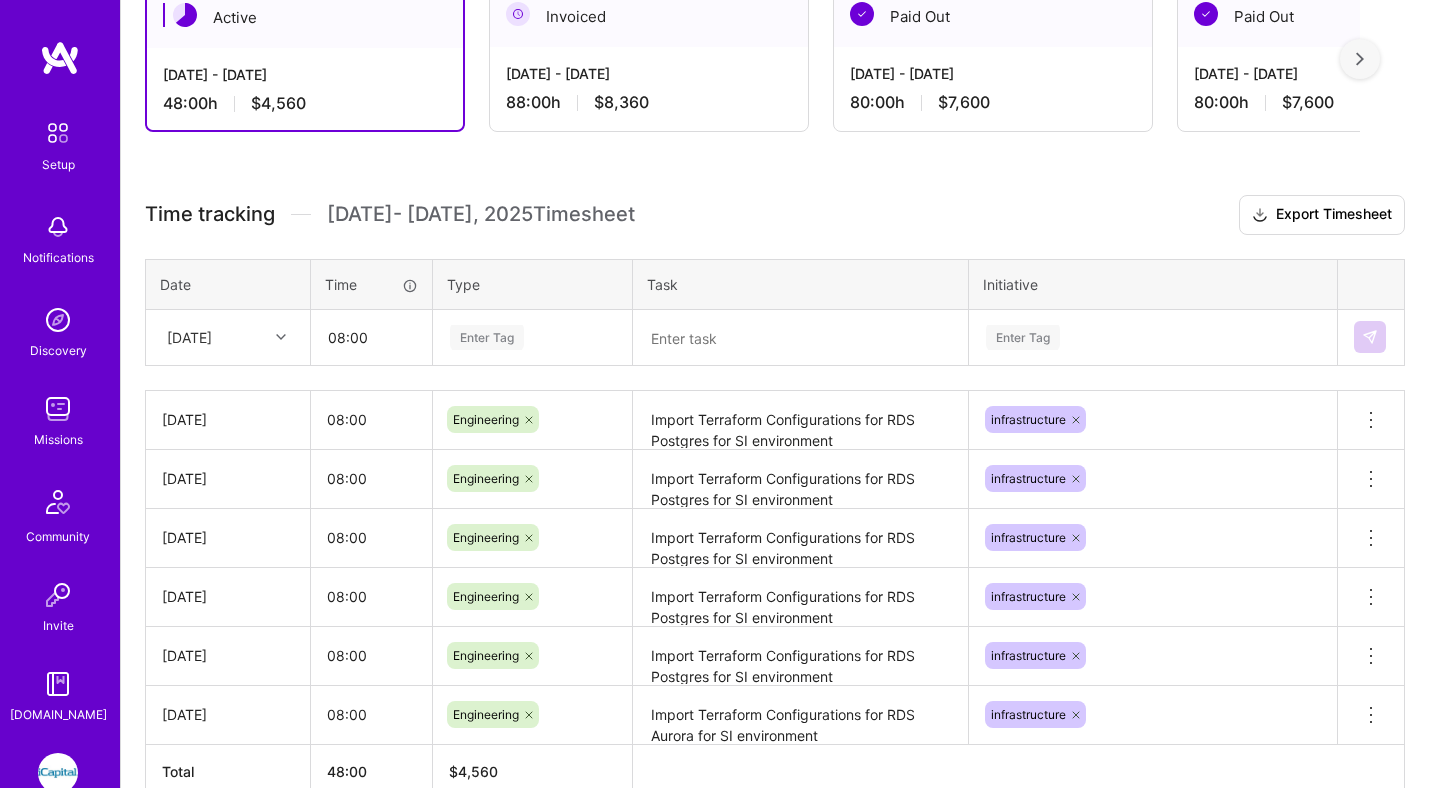 click on "Enter Tag" at bounding box center [532, 337] 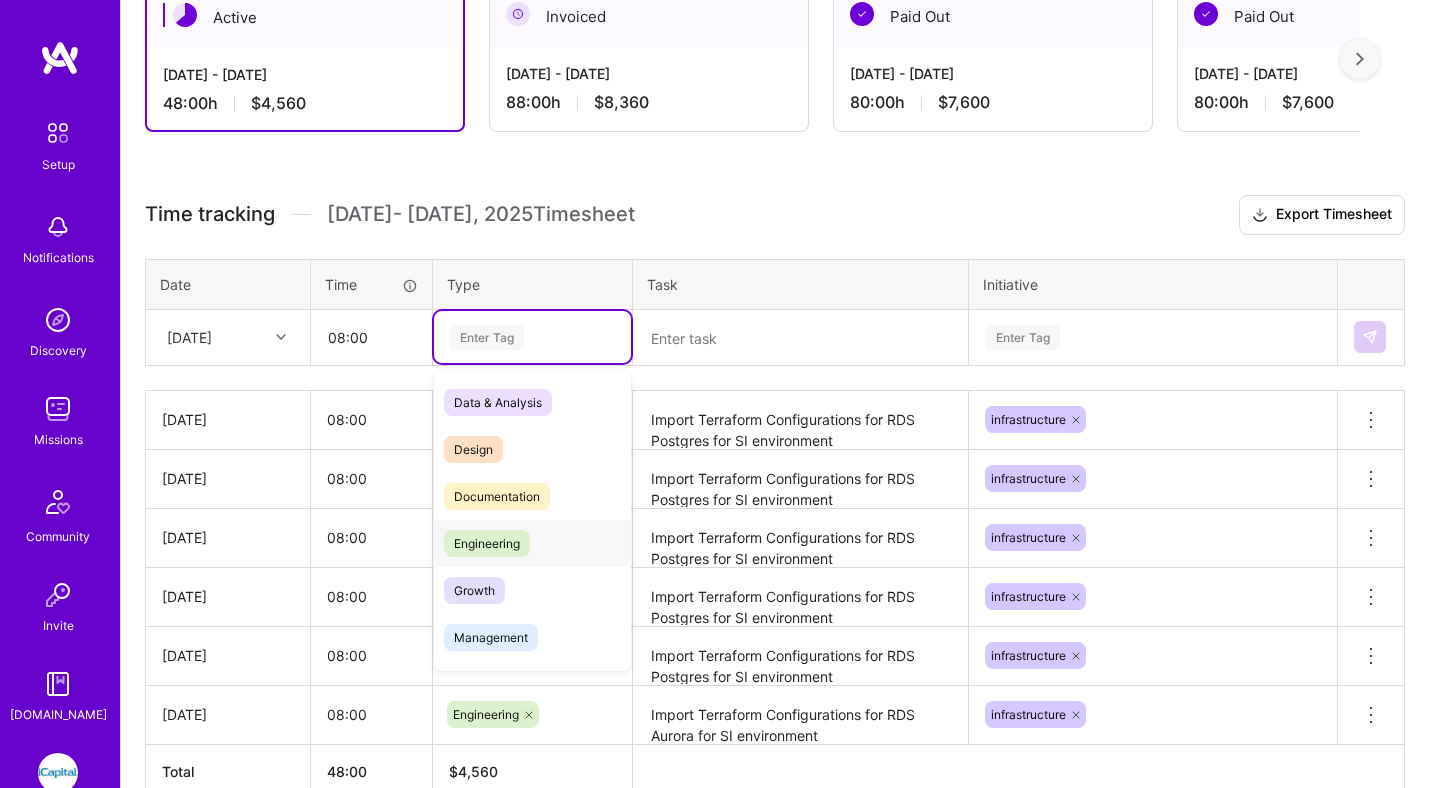 click on "Engineering" at bounding box center [487, 543] 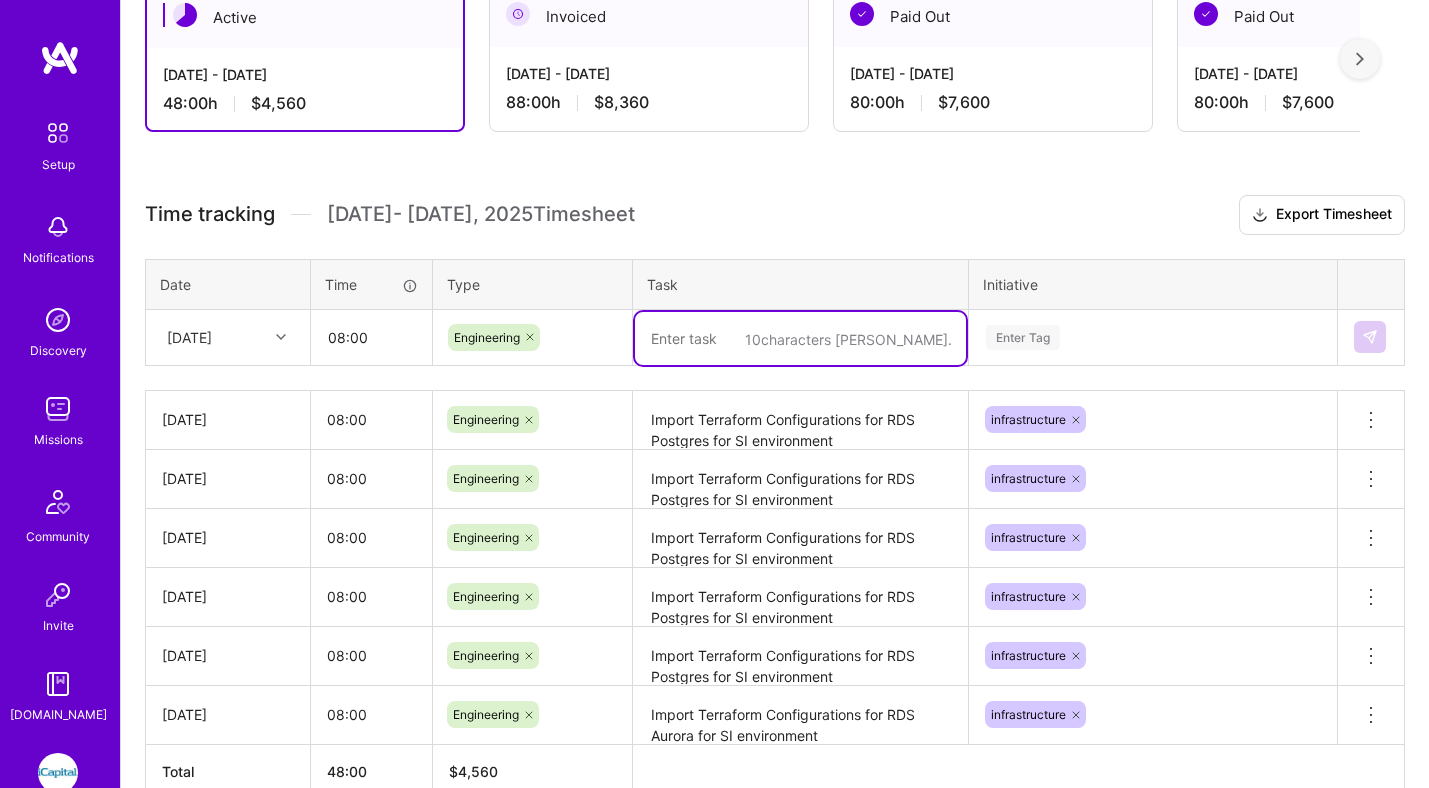 click at bounding box center [800, 338] 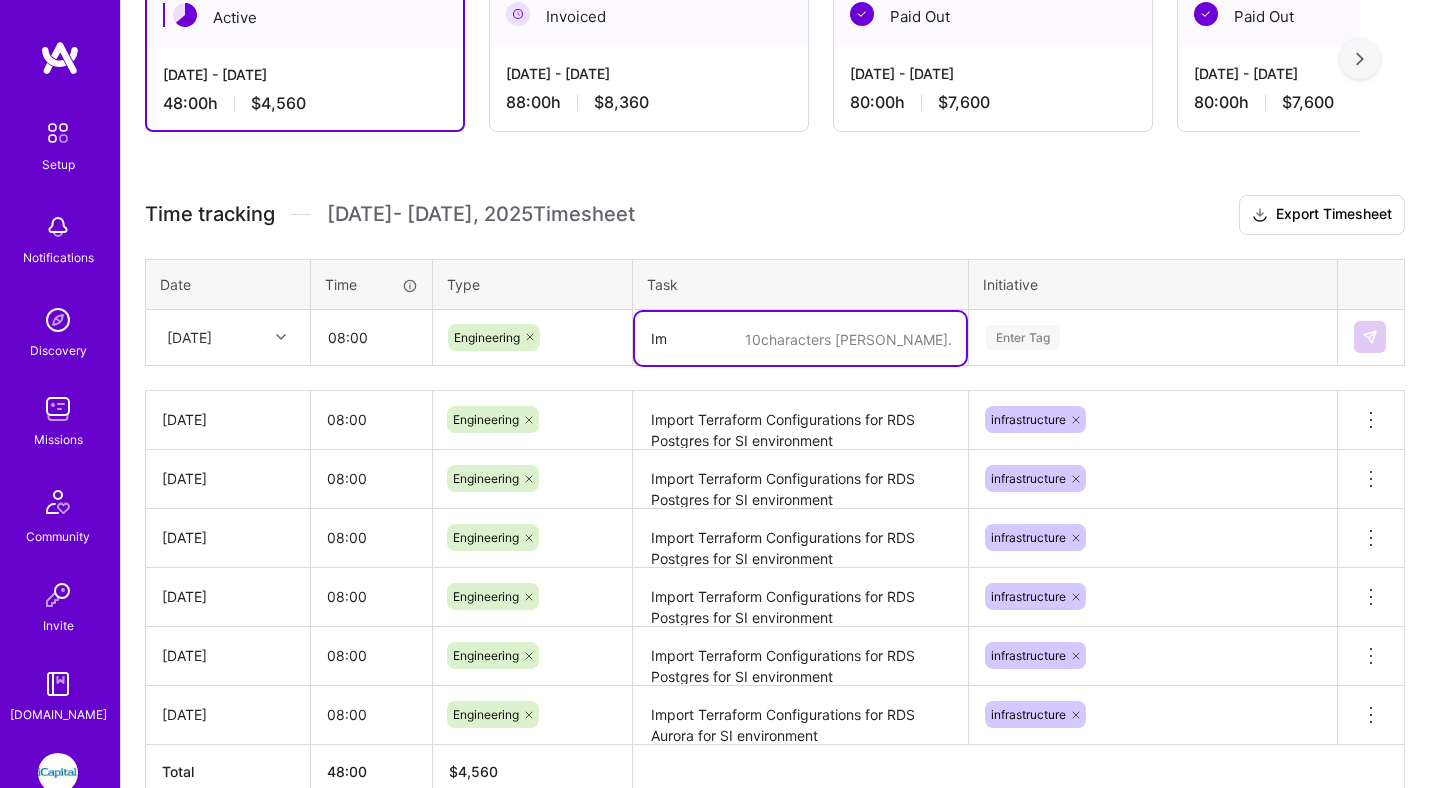 type on "I" 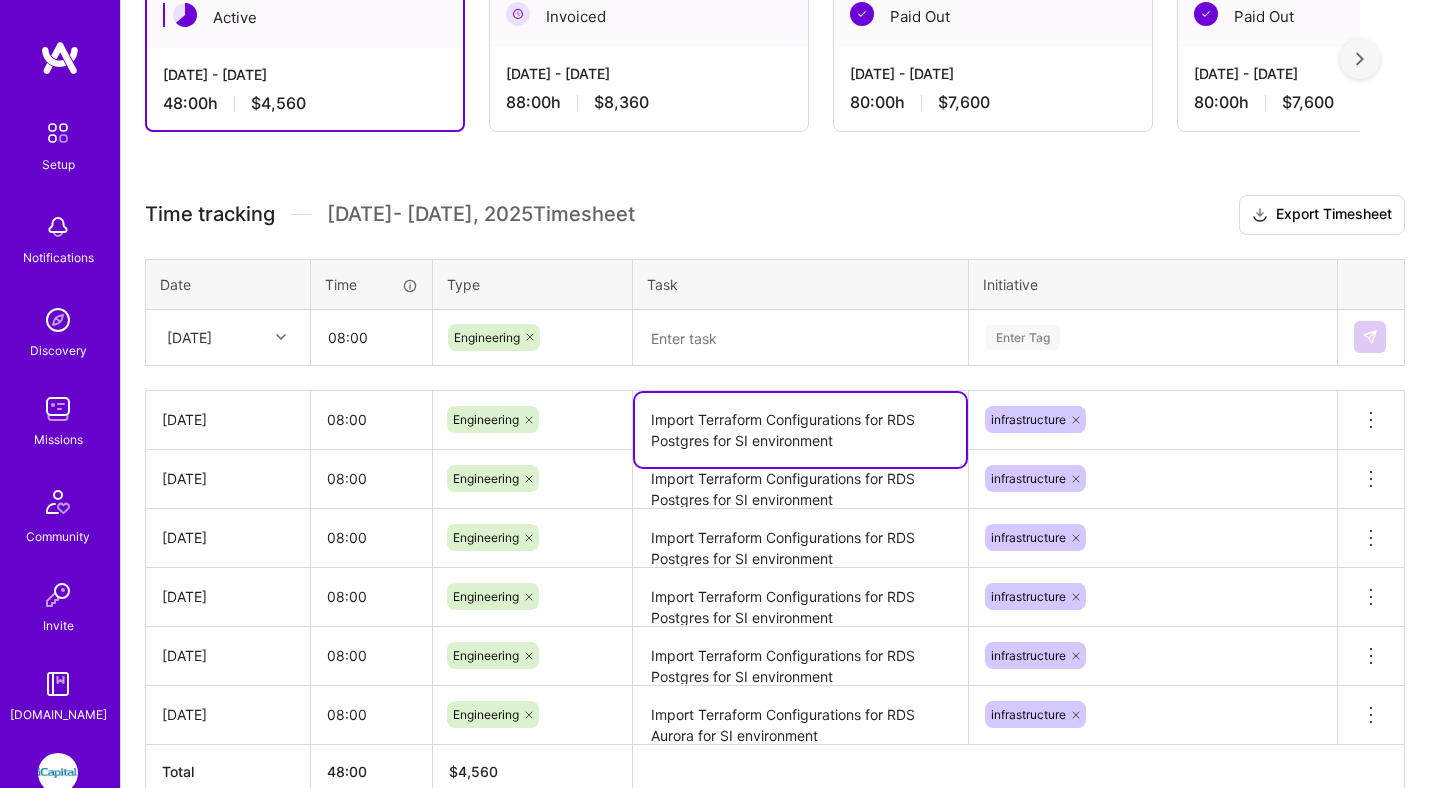 click on "Import Terraform Configurations for RDS Postgres for SI environment" at bounding box center [800, 430] 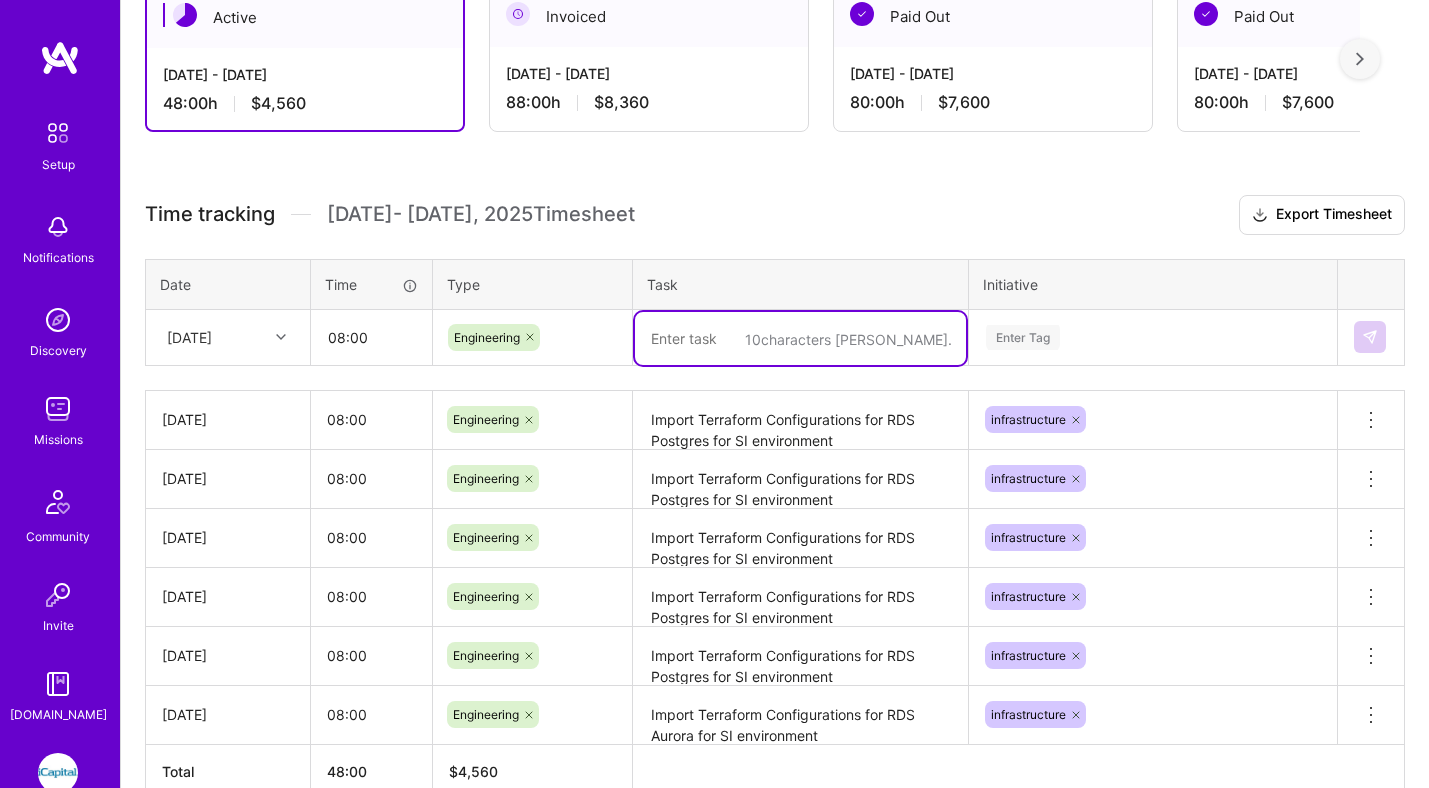 paste on "Import Terraform Configurations for RDS Postgres for SI environment" 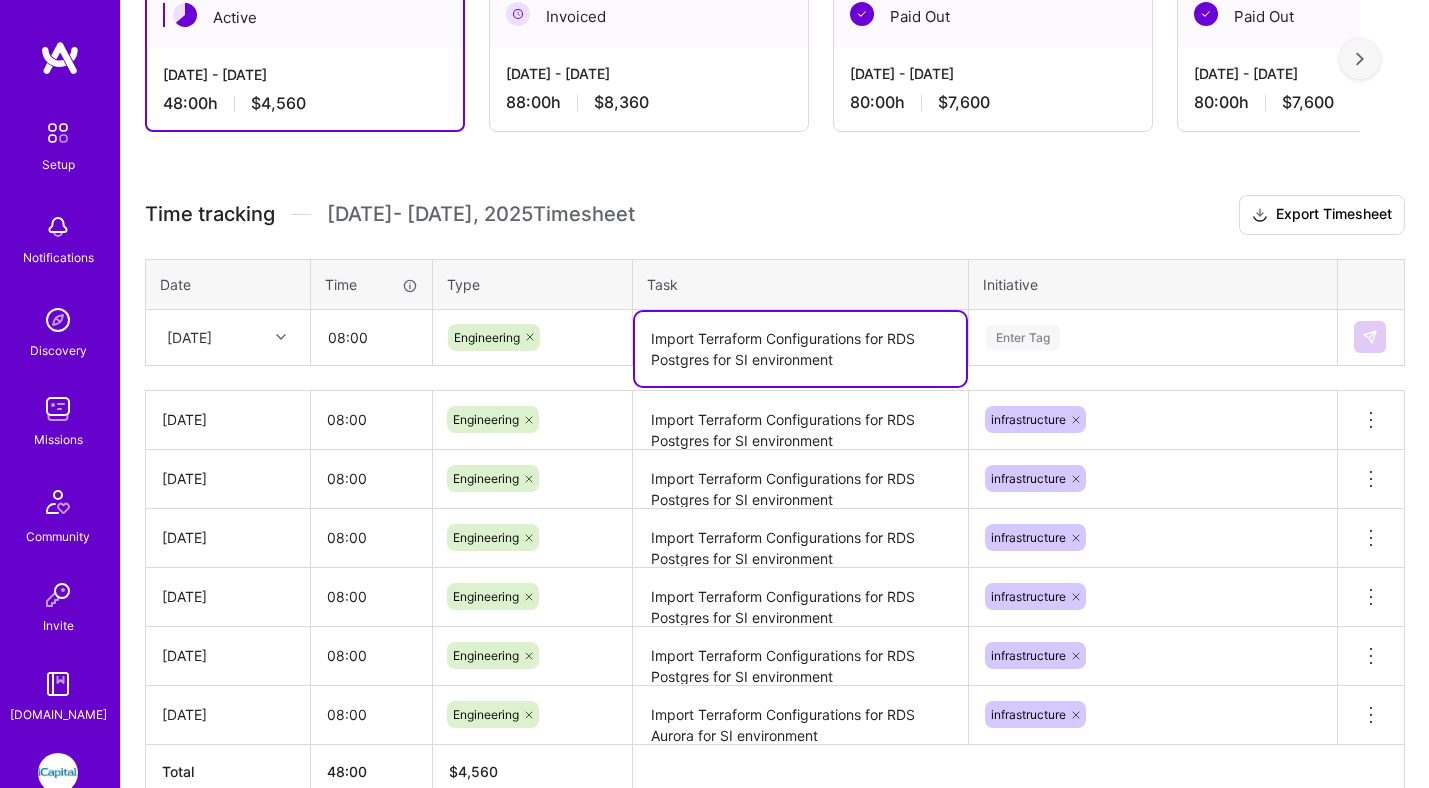 type on "Import Terraform Configurations for RDS Postgres for SI environment" 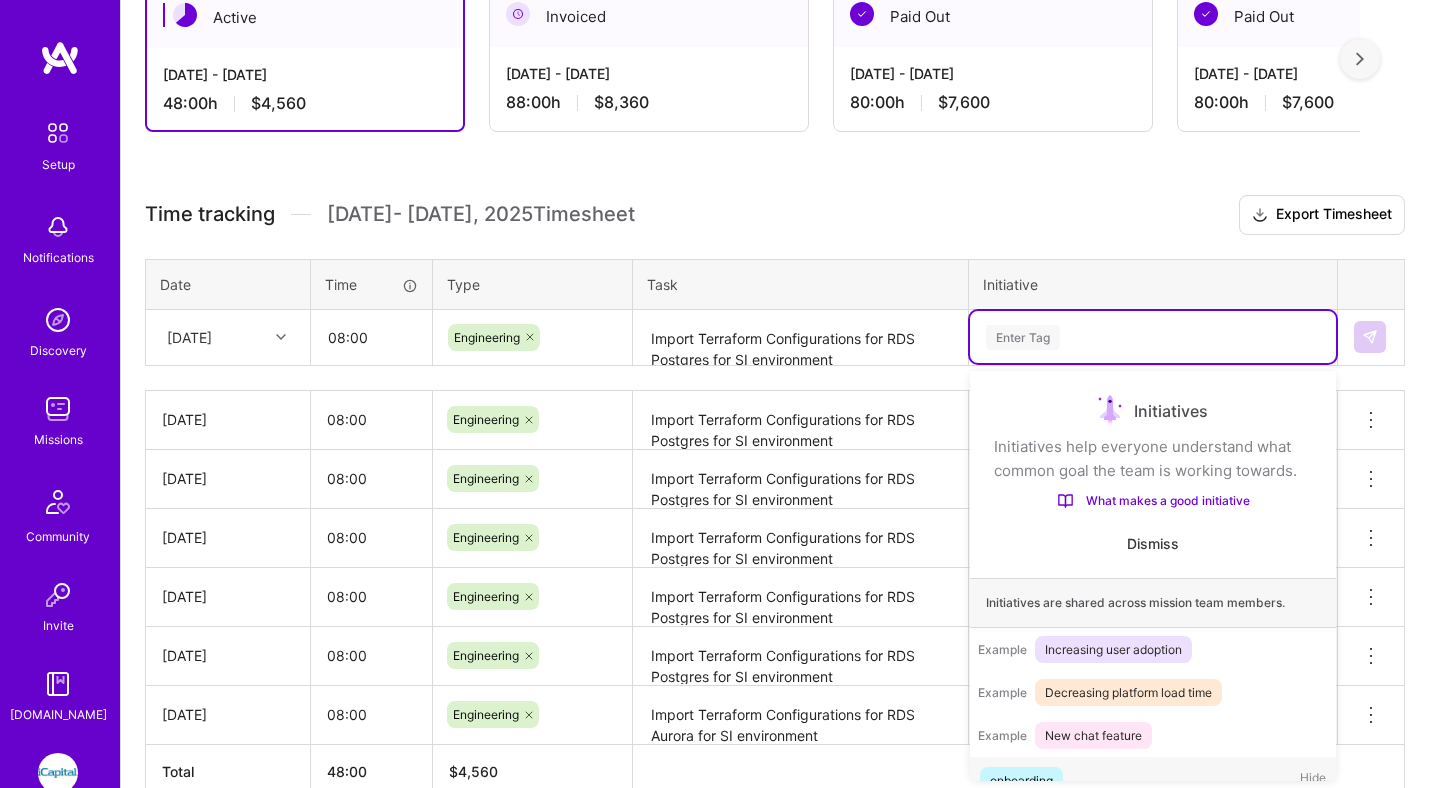 click on "Enter Tag" at bounding box center (1153, 337) 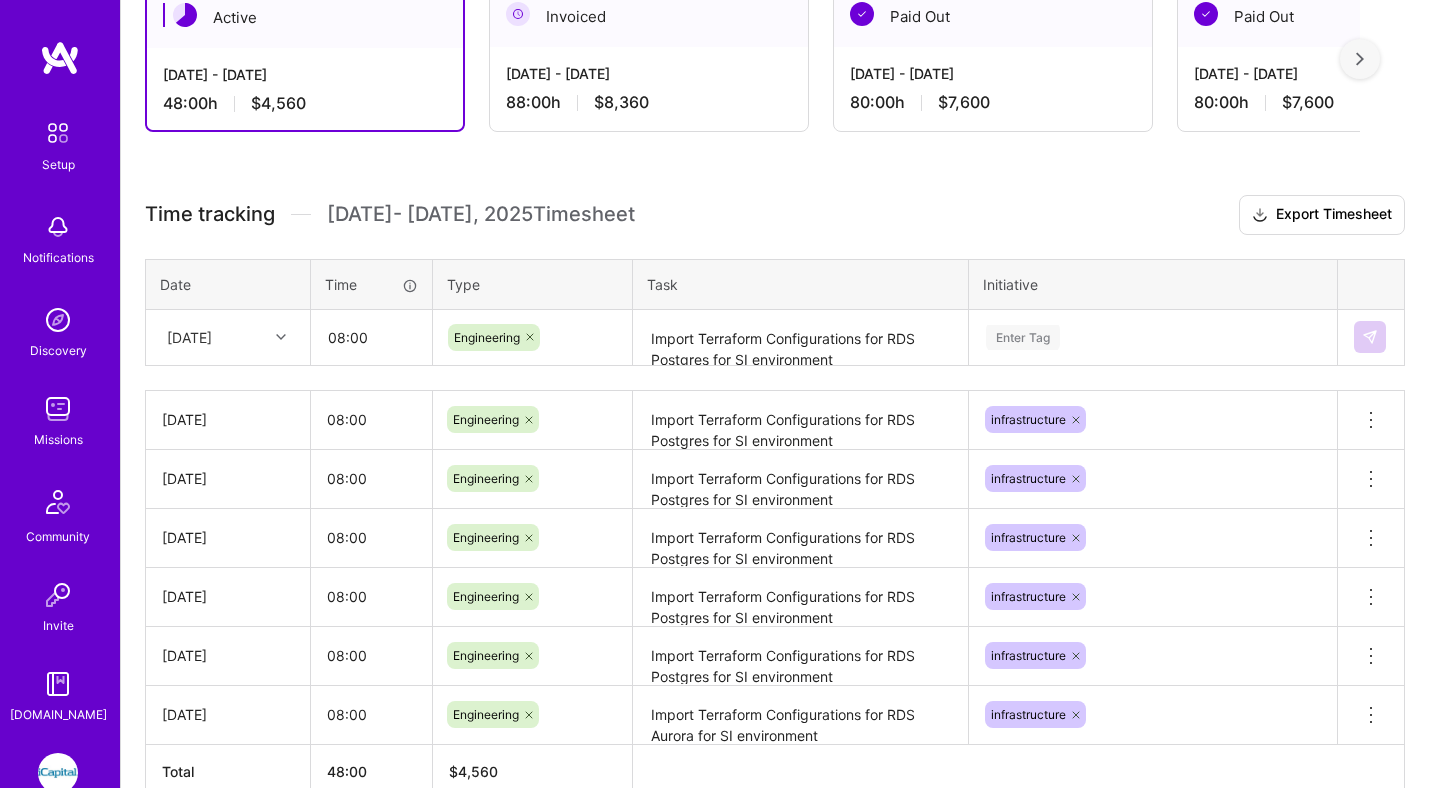 click on "Time tracking [DATE]  -   [DATE]  Timesheet Export Timesheet Date Time Type Task Initiative  [DATE] 08:00 Engineering
Import Terraform Configurations for RDS Postgres for SI environment Enter Tag [DATE] 08:00 Engineering
Import Terraform Configurations for RDS Postgres for SI environment infrastructure
Delete row [DATE] 08:00 Engineering
Import Terraform Configurations for RDS Postgres for SI environment infrastructure
Delete row [DATE] 08:00 Engineering
Import Terraform Configurations for RDS Postgres for SI environment infrastructure
Delete row [DATE] 08:00 Engineering
Import Terraform Configurations for RDS Postgres for SI environment infrastructure
Delete row [DATE] 08:00 Engineering
Import Terraform Configurations for RDS Postgres for SI environment infrastructure
Delete row [DATE]" at bounding box center [775, 497] 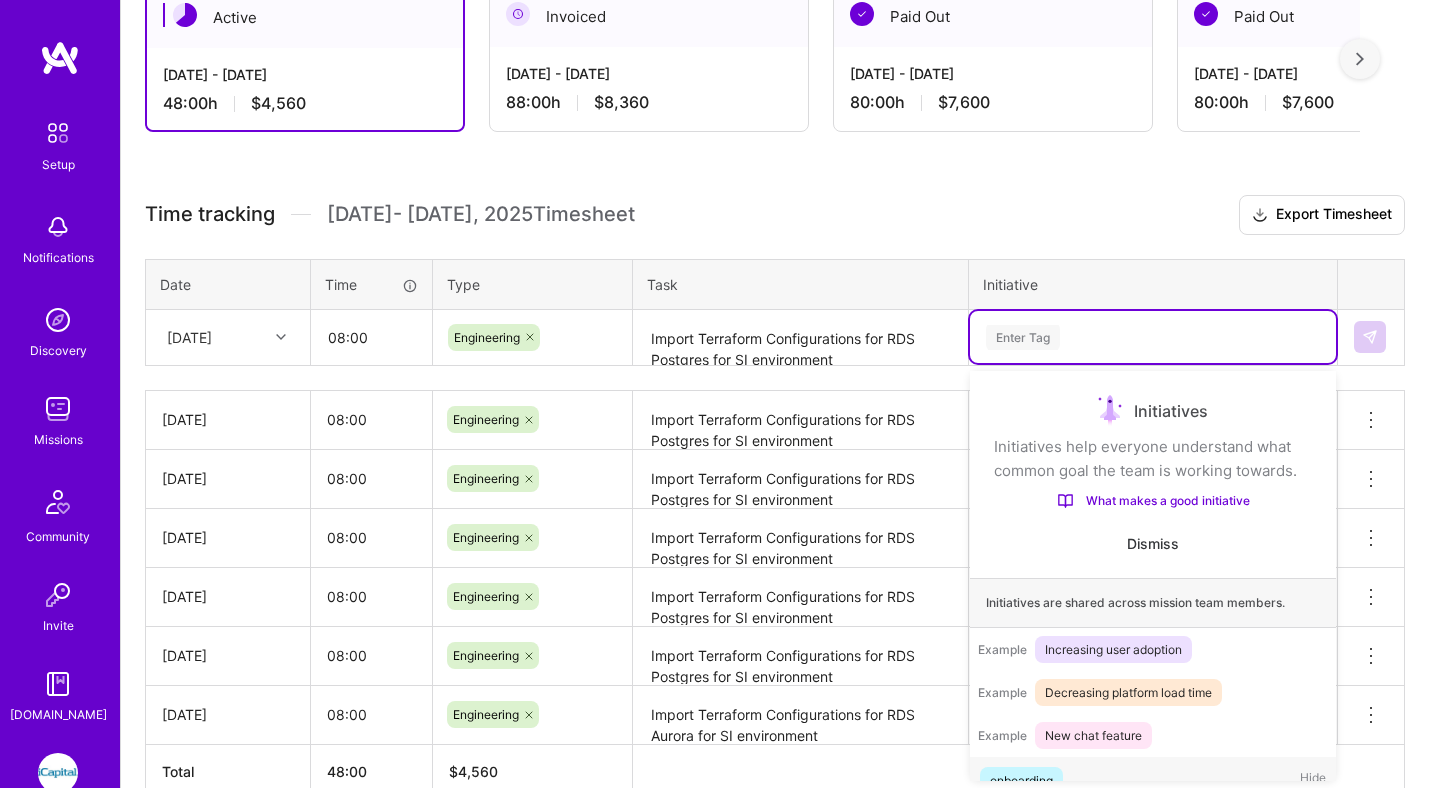 click on "Enter Tag" at bounding box center (1023, 337) 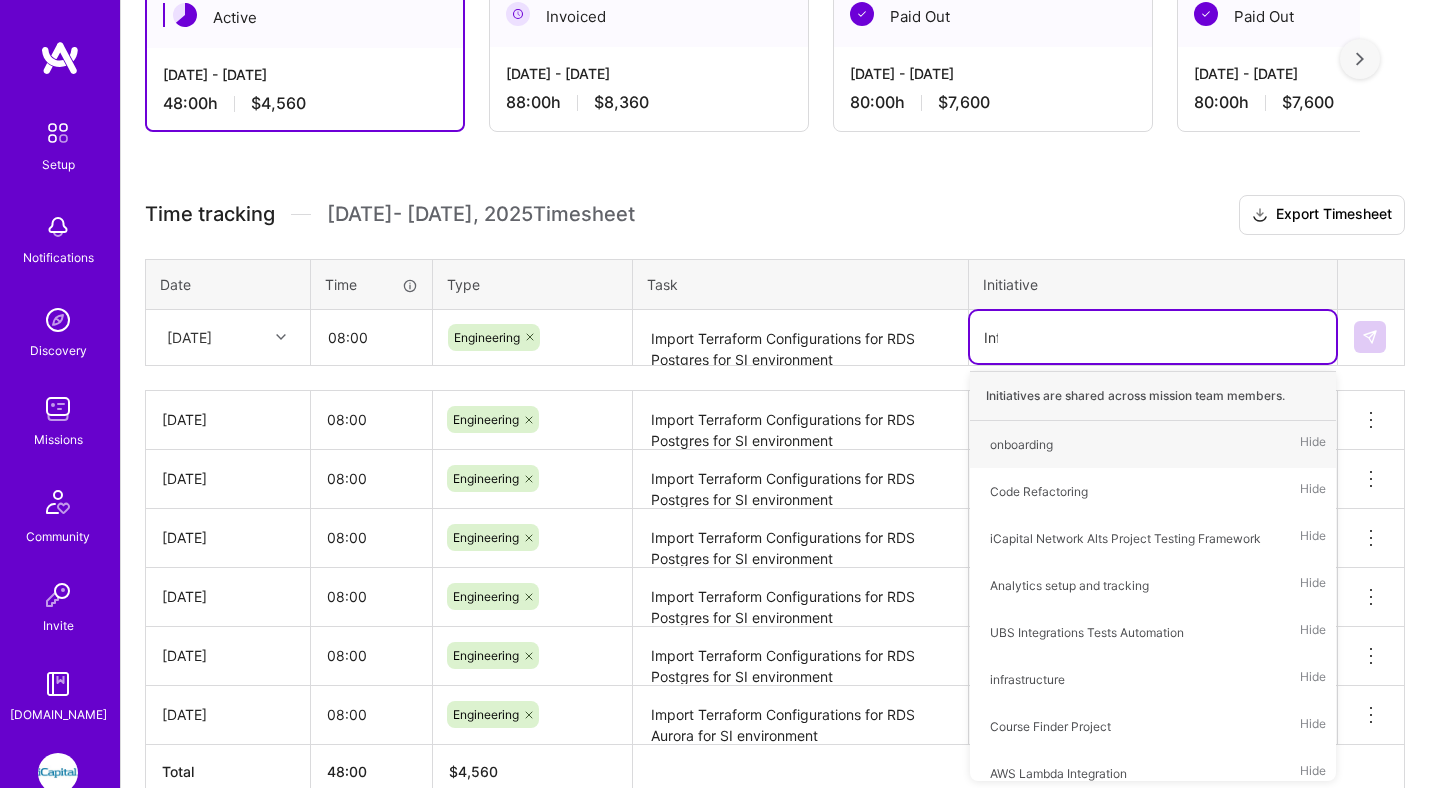type on "Infr" 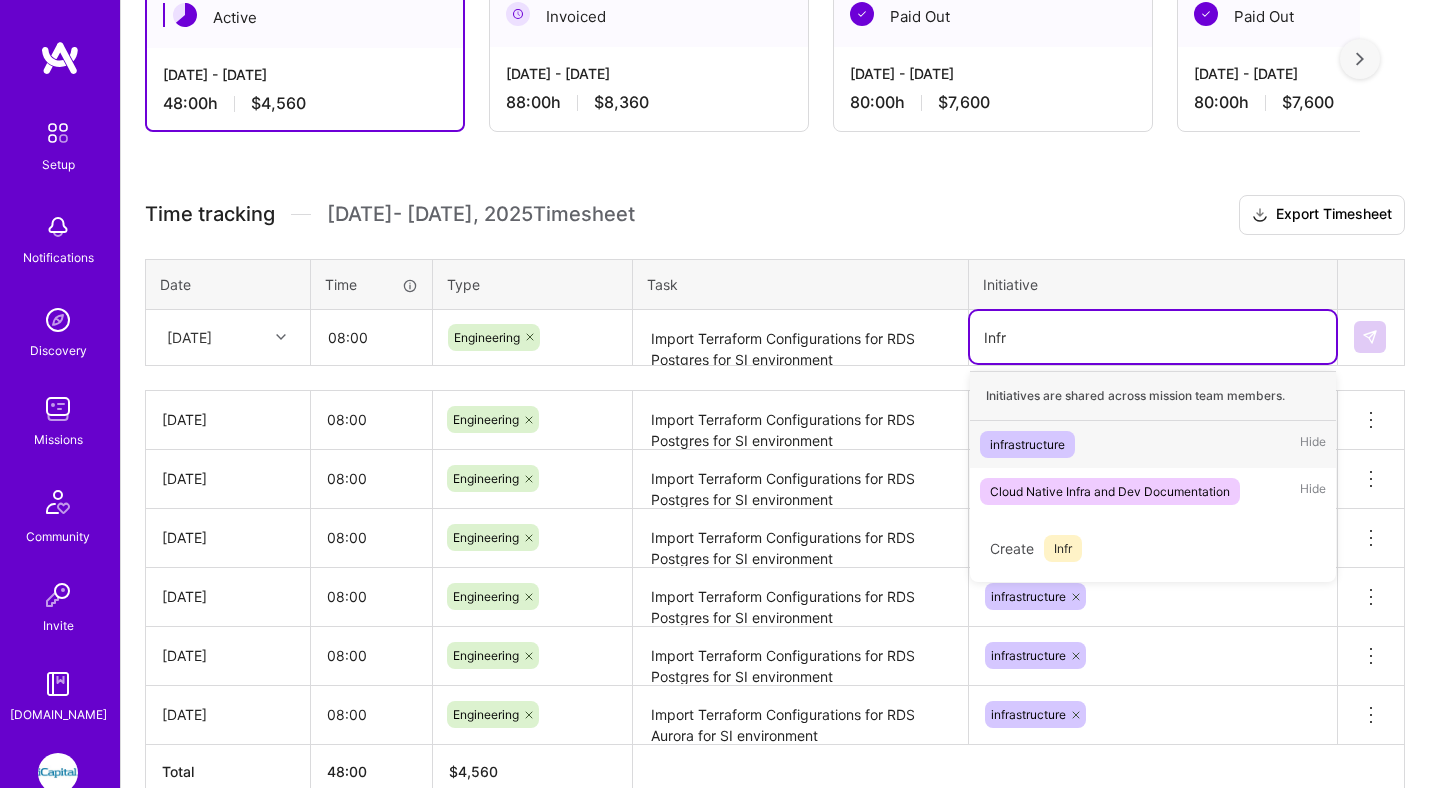 click on "infrastructure" at bounding box center [1027, 444] 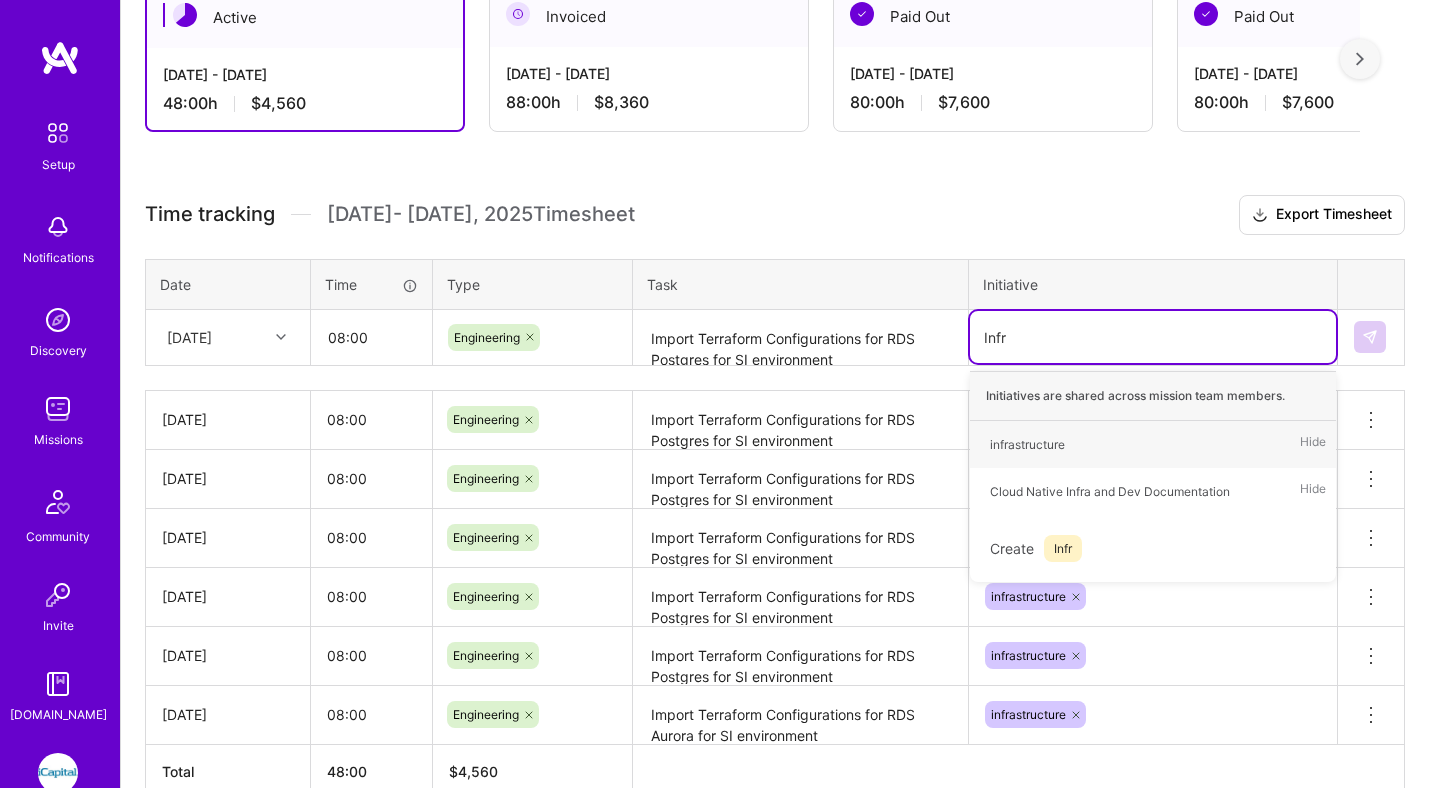 type 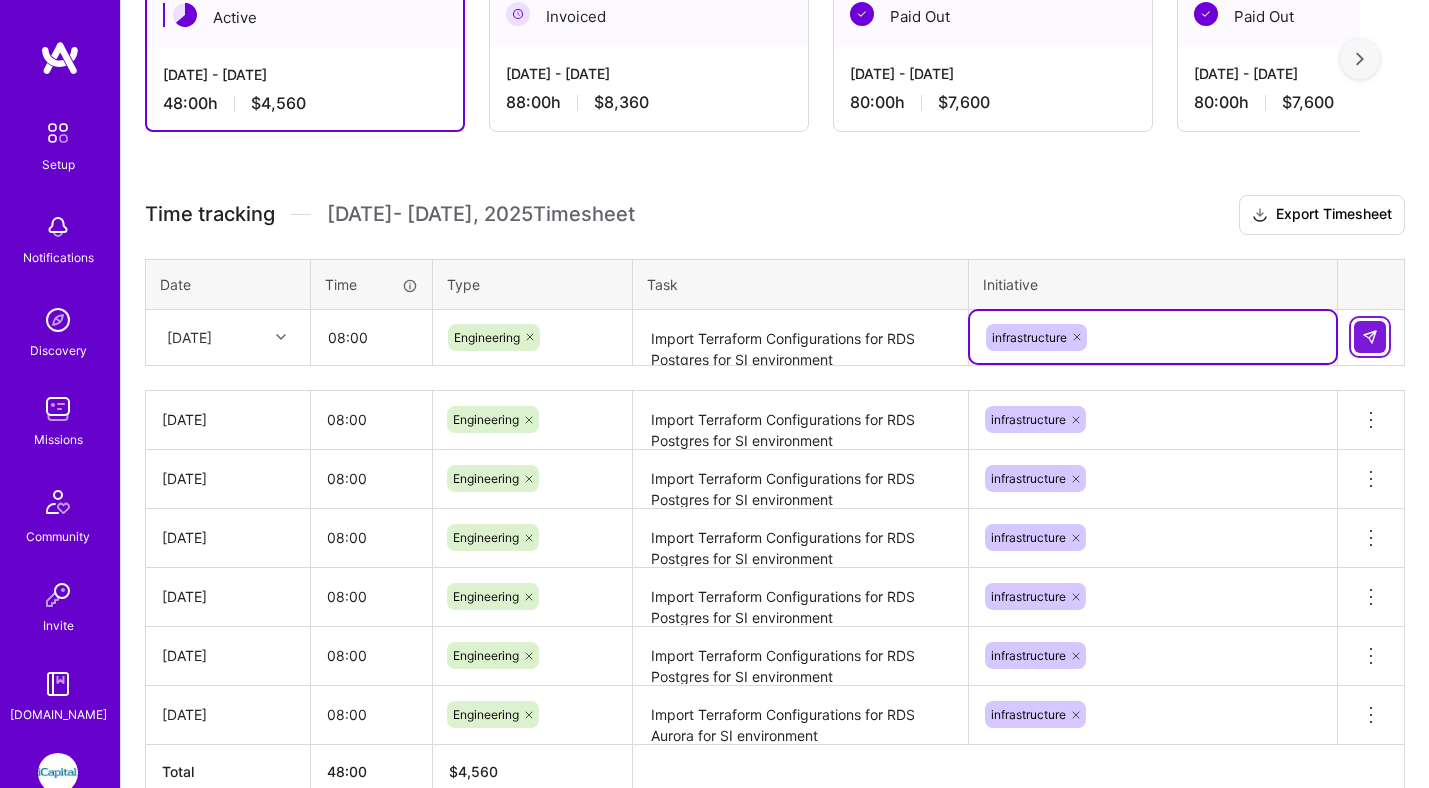 click at bounding box center (1370, 337) 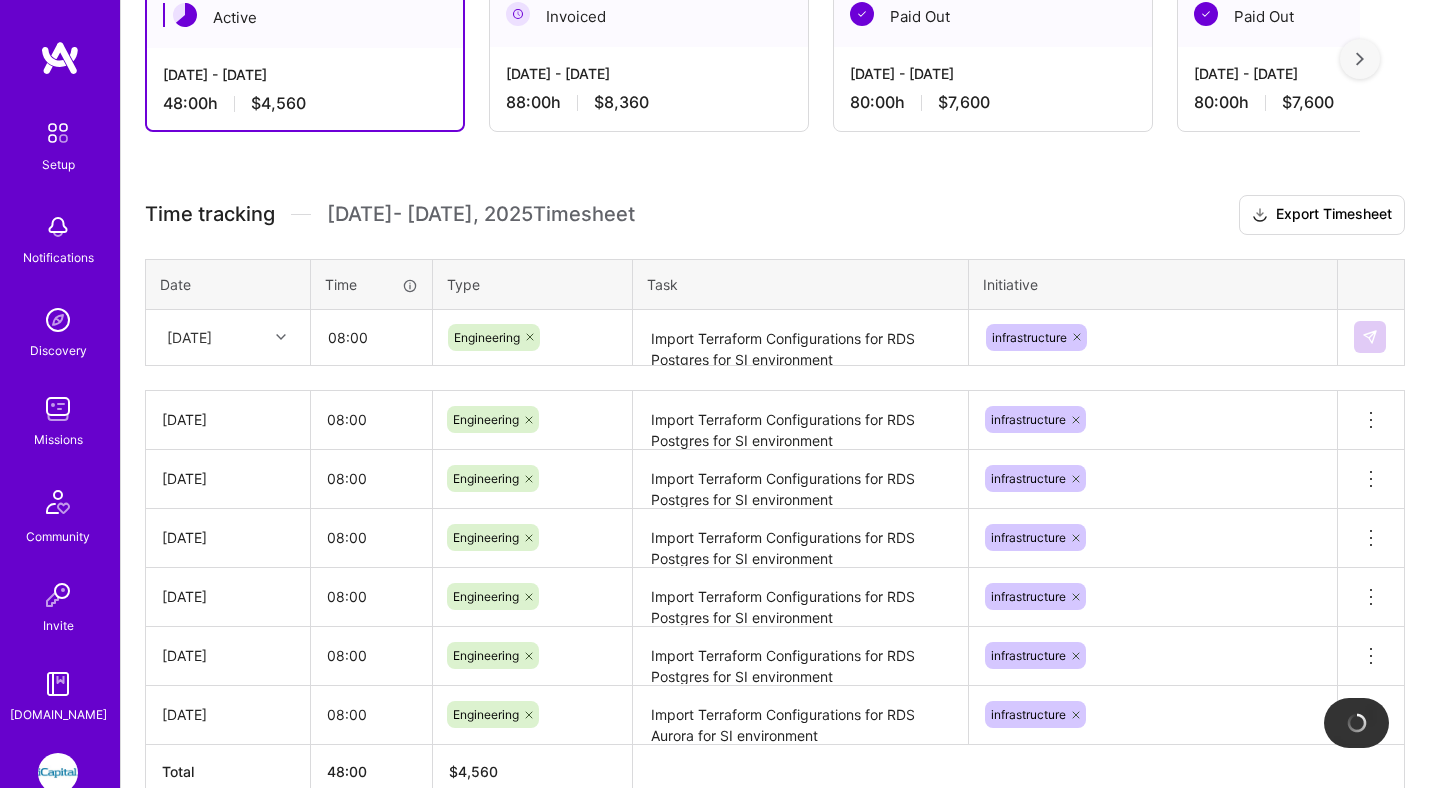 scroll, scrollTop: 0, scrollLeft: 0, axis: both 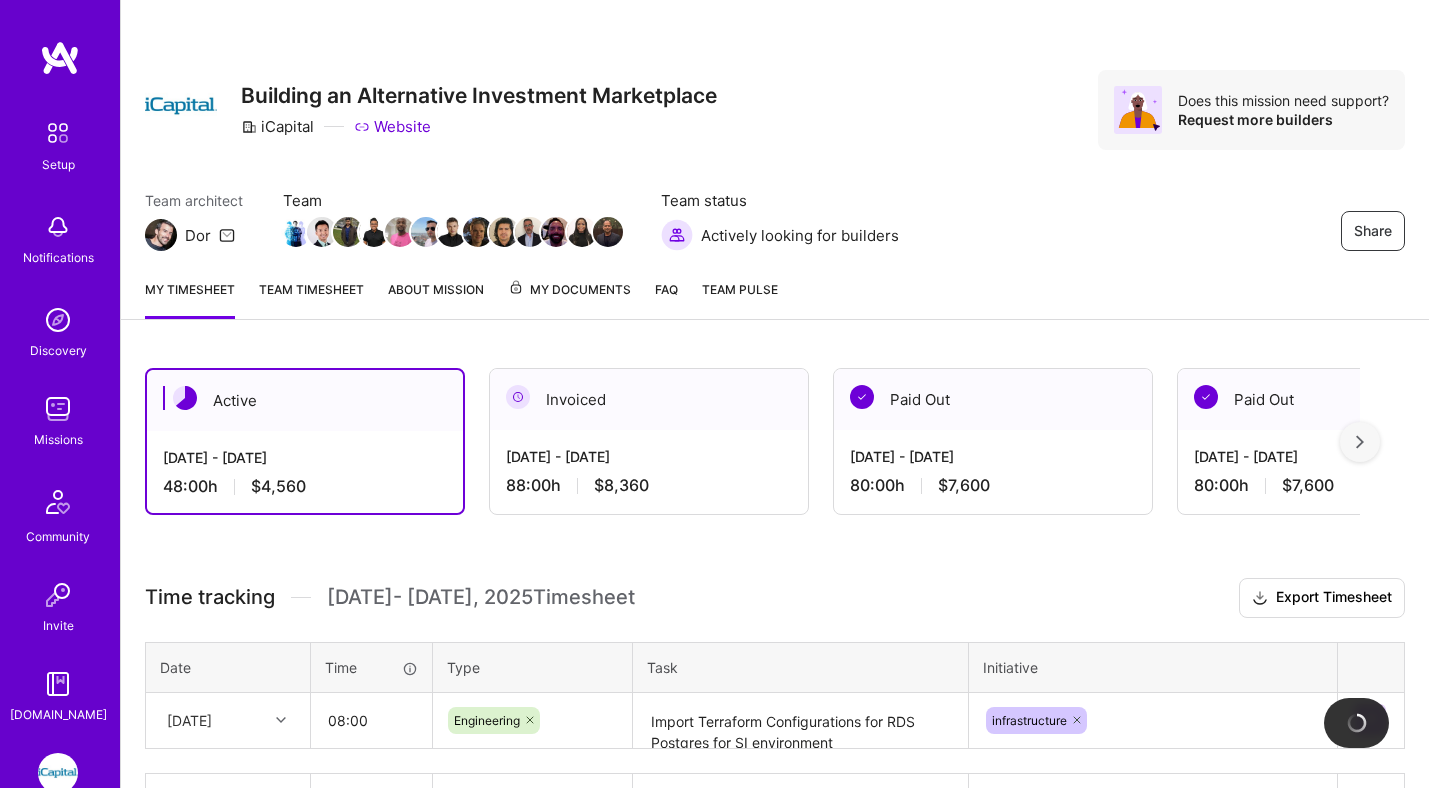 type 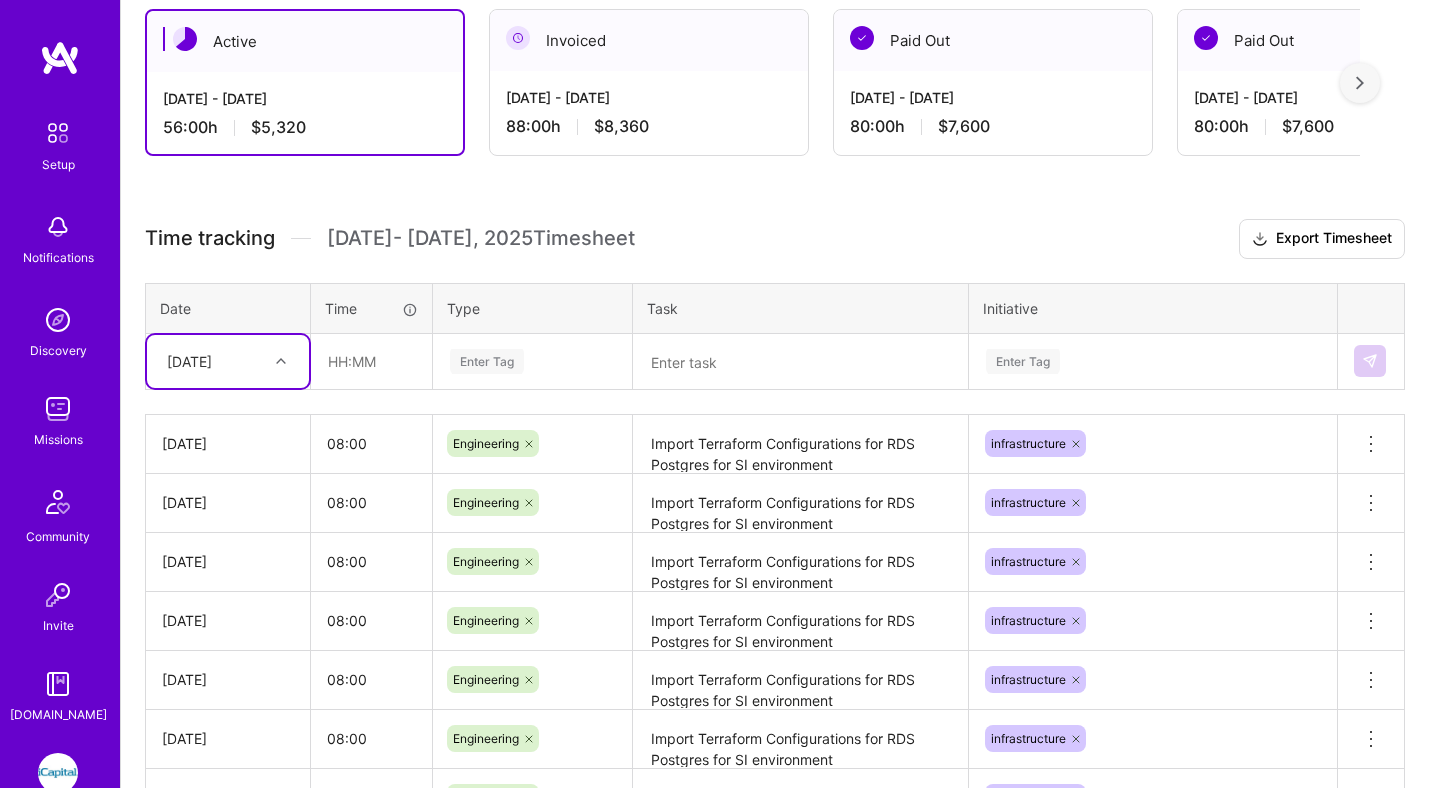 scroll, scrollTop: 360, scrollLeft: 0, axis: vertical 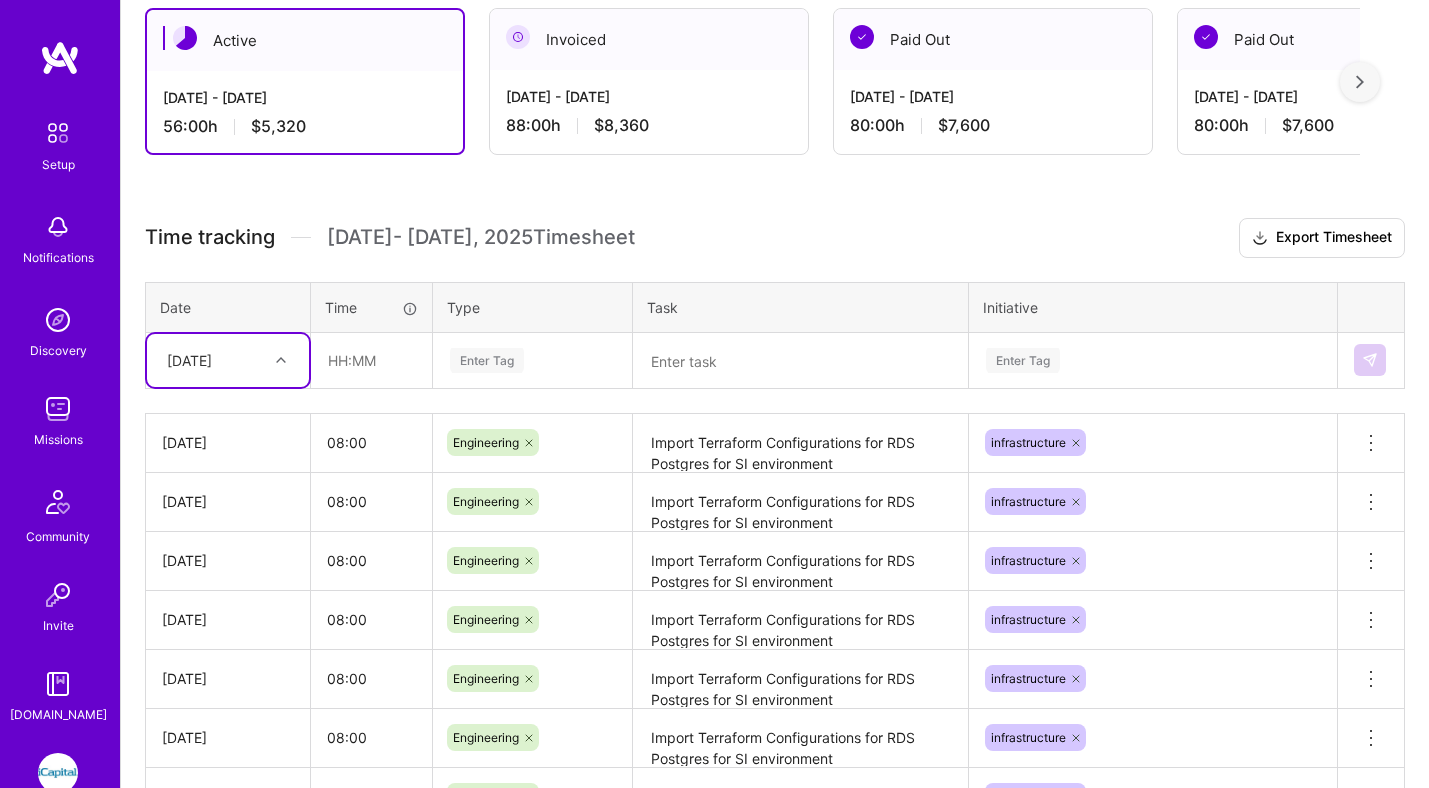 click at bounding box center (58, 773) 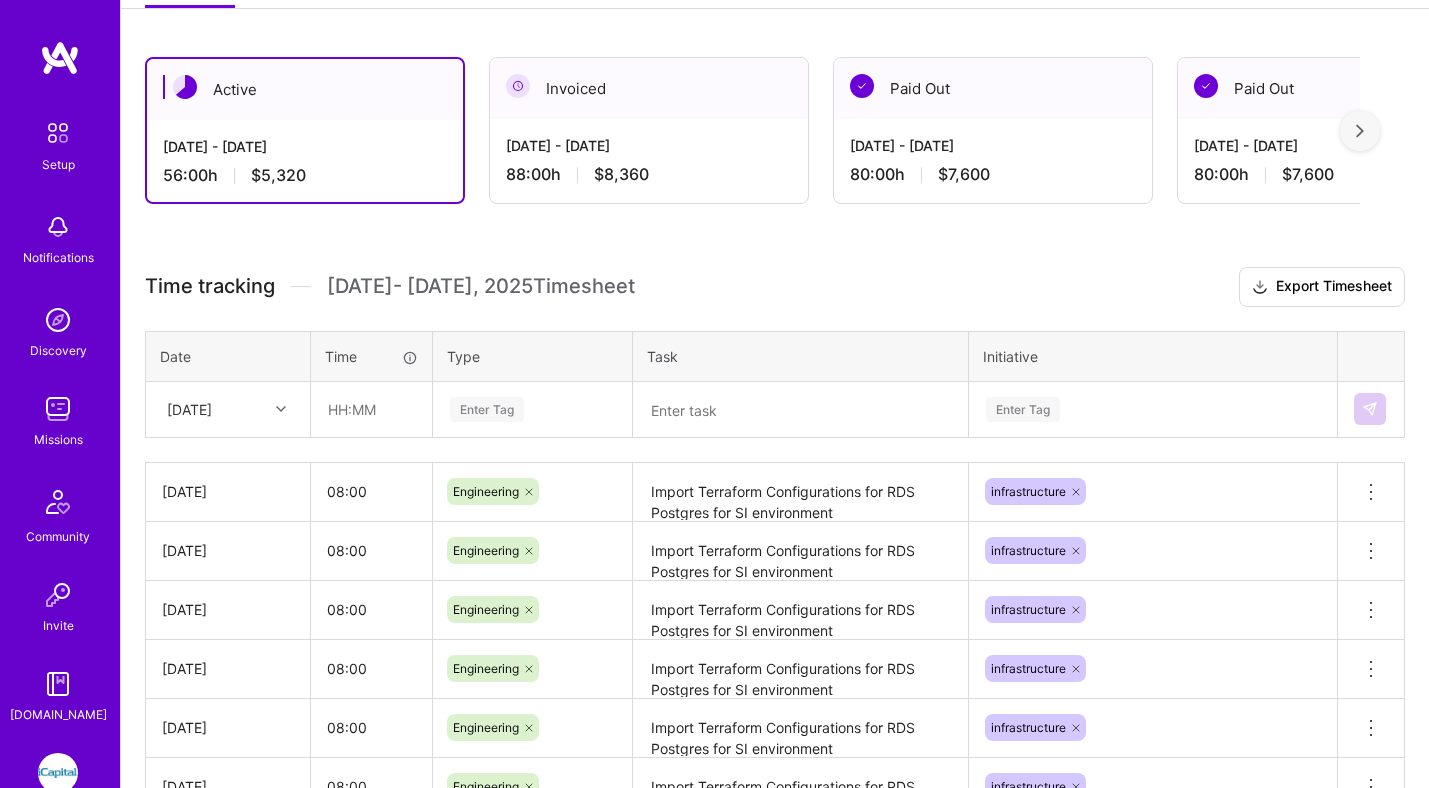 scroll, scrollTop: 0, scrollLeft: 0, axis: both 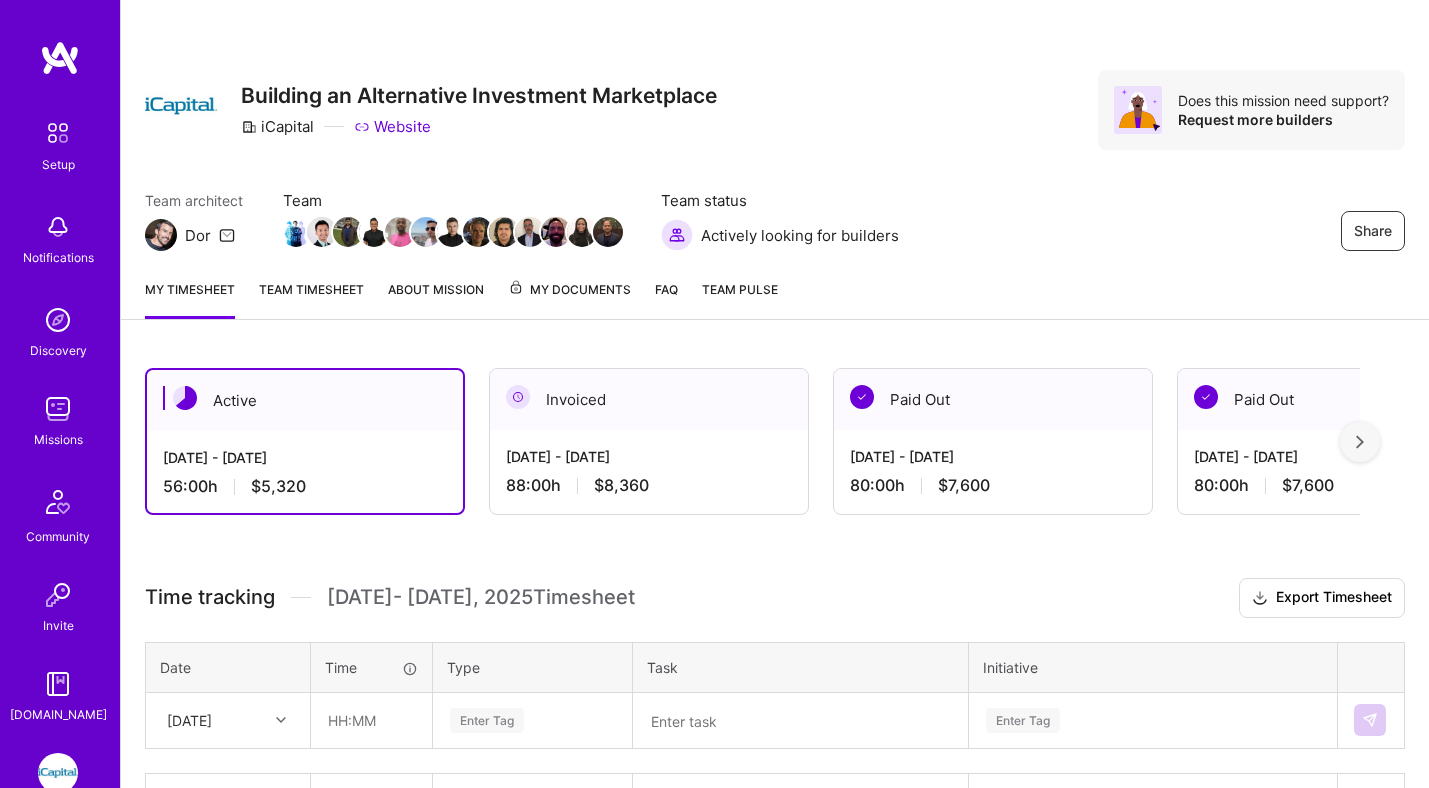 click on "My Documents" at bounding box center (569, 290) 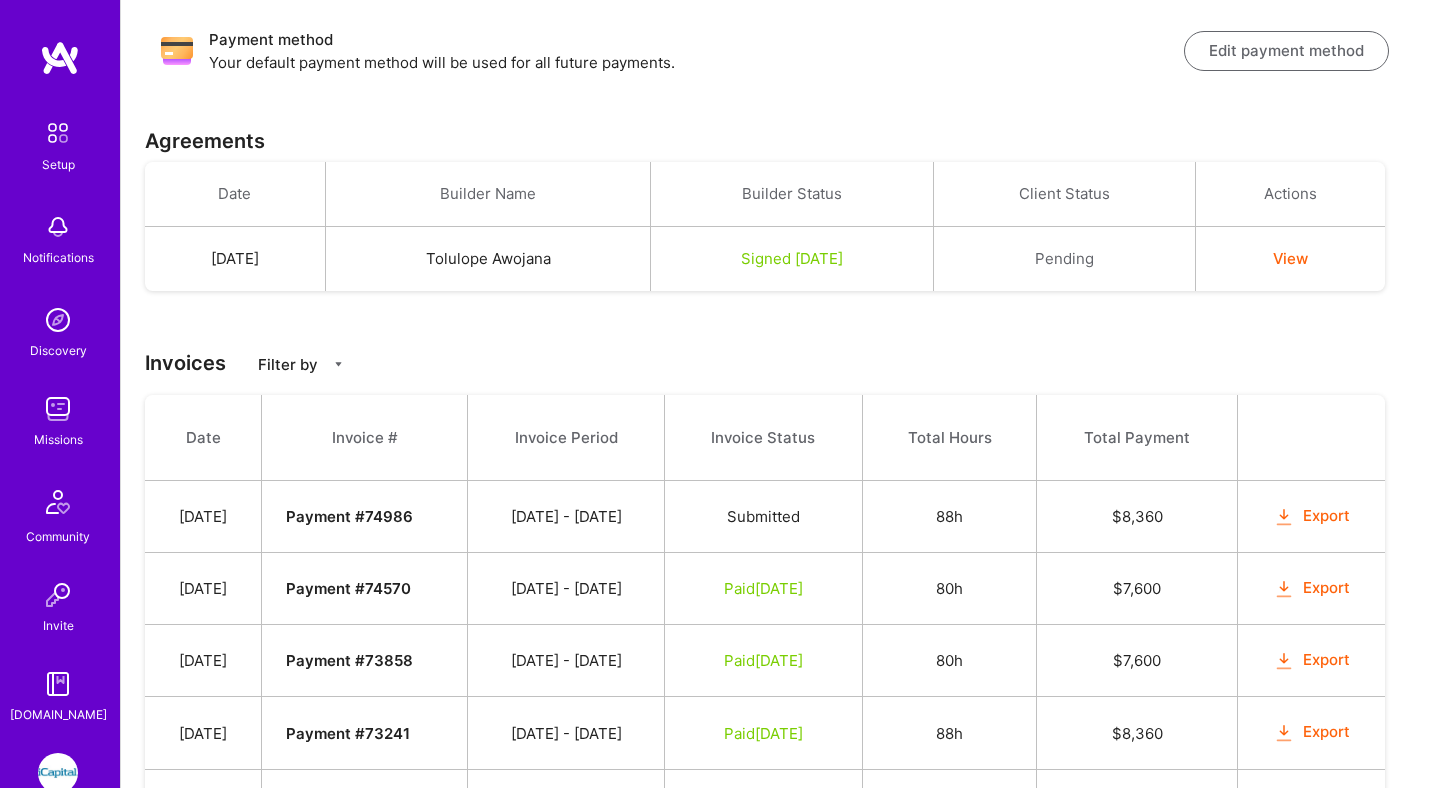 scroll, scrollTop: 550, scrollLeft: 0, axis: vertical 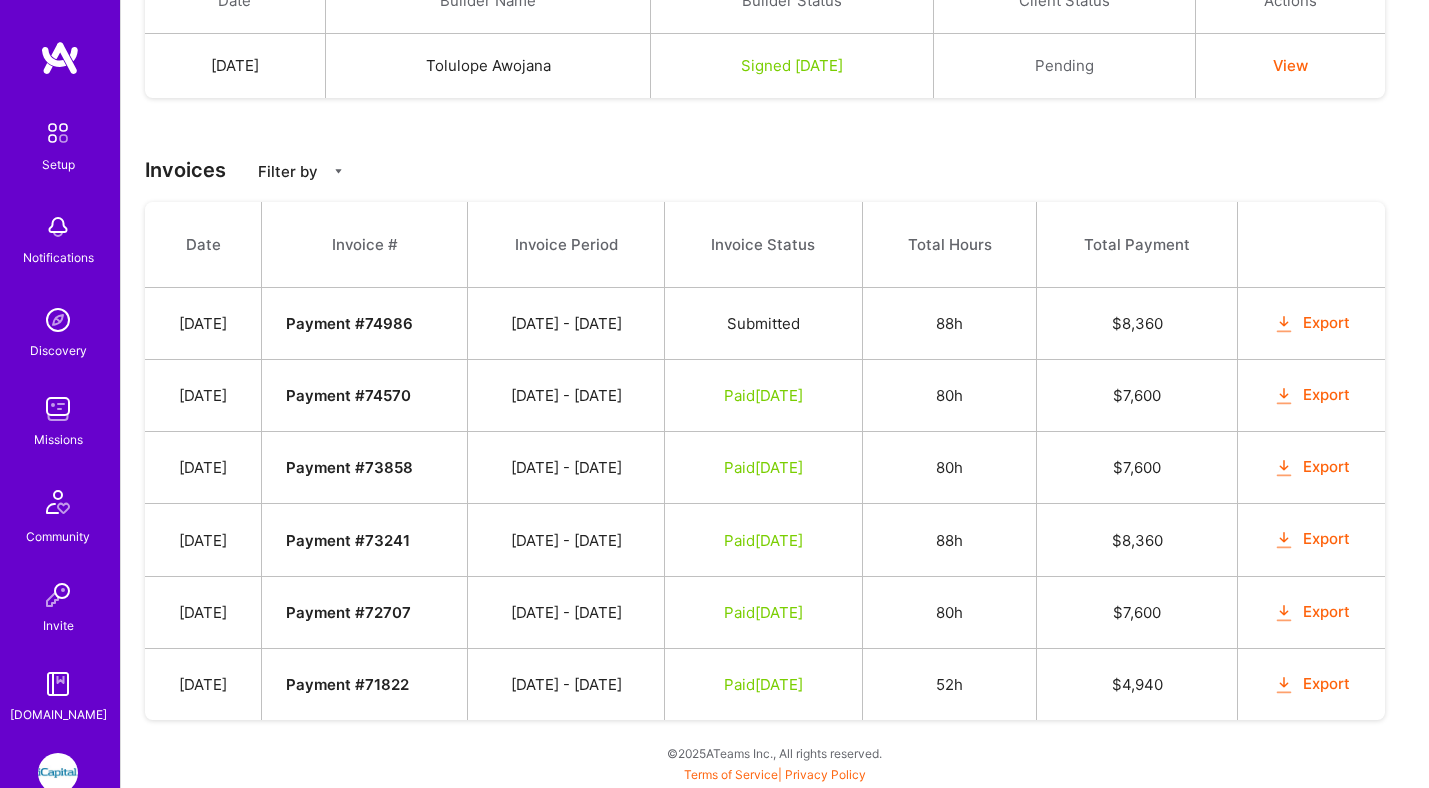 click at bounding box center (58, 684) 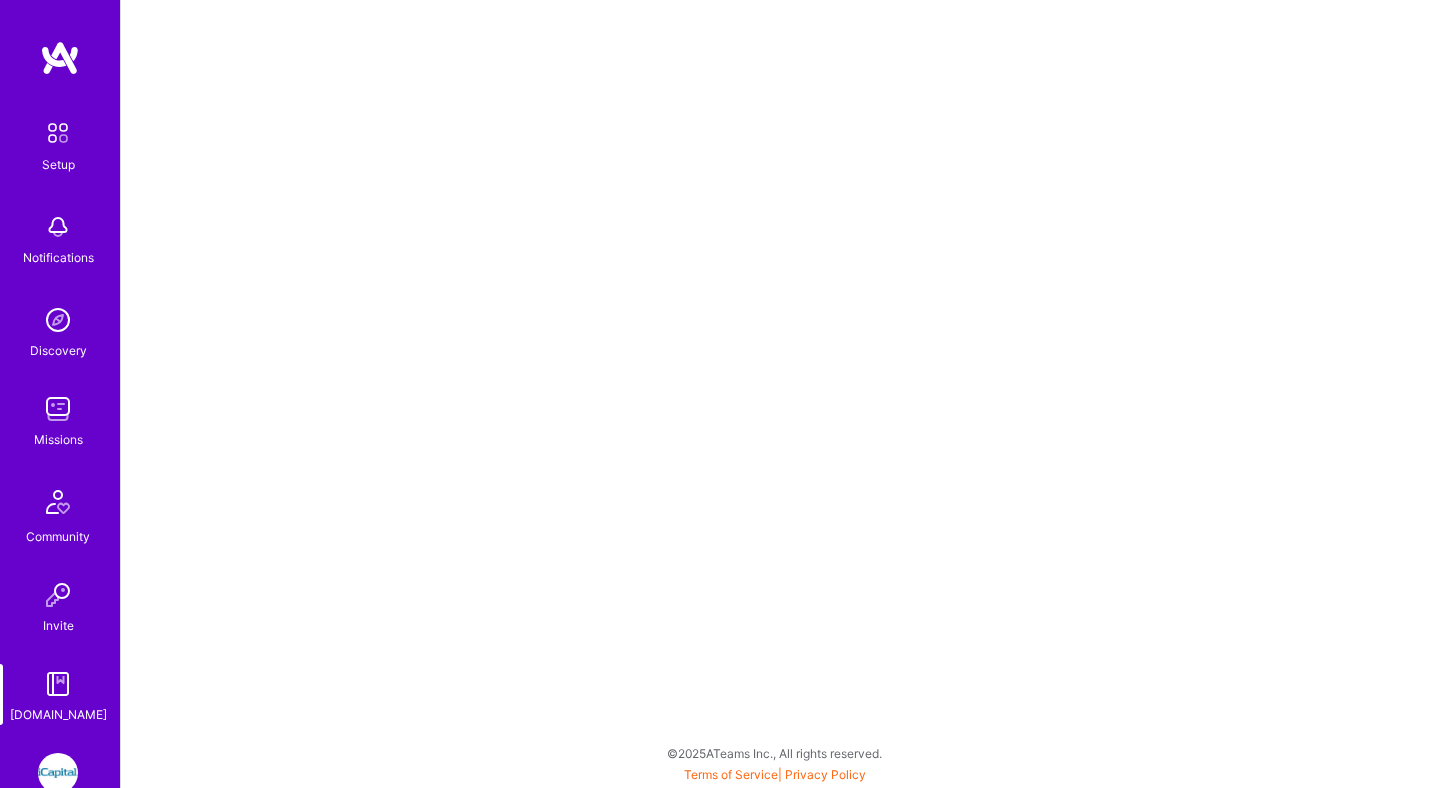 scroll, scrollTop: 0, scrollLeft: 0, axis: both 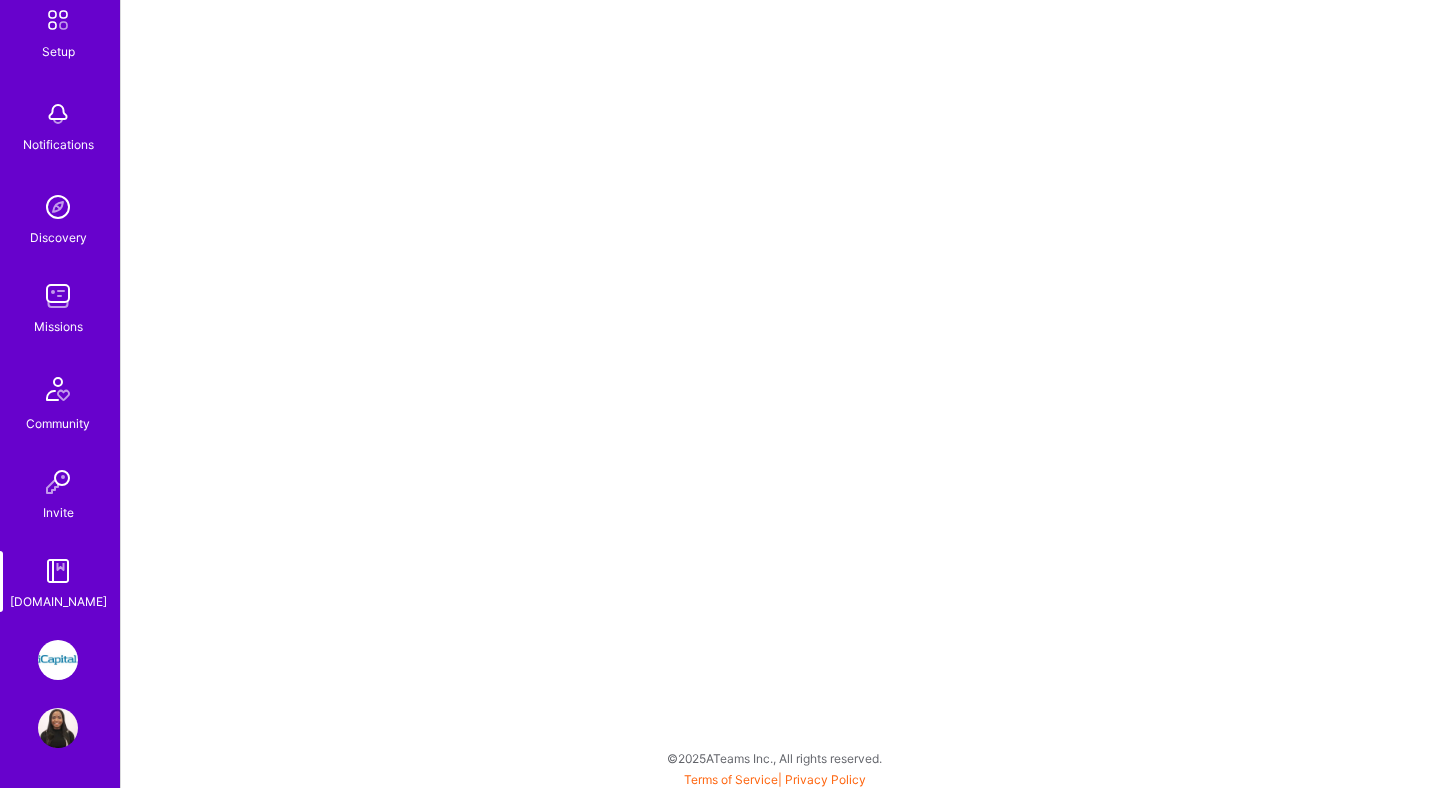click at bounding box center [58, 660] 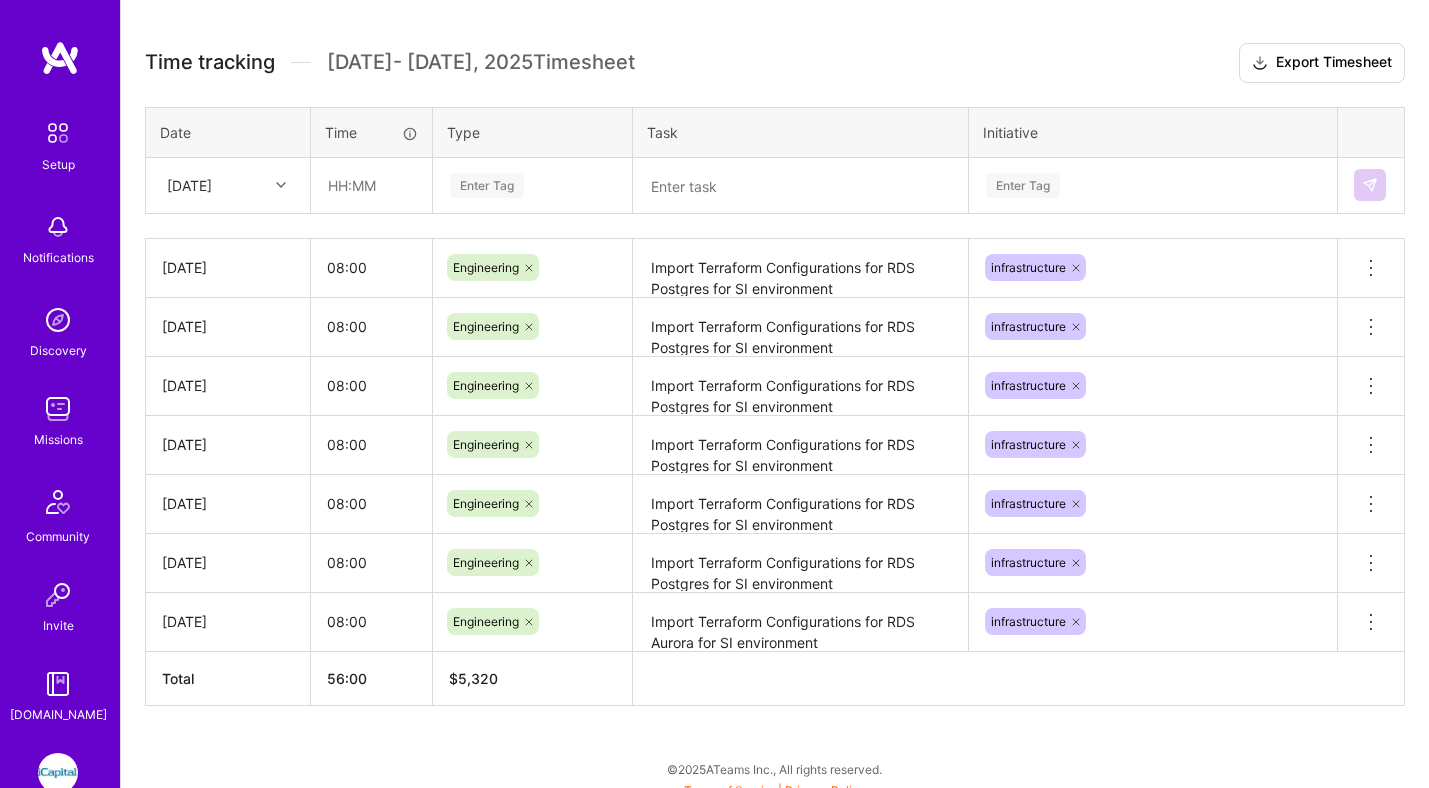 scroll, scrollTop: 550, scrollLeft: 0, axis: vertical 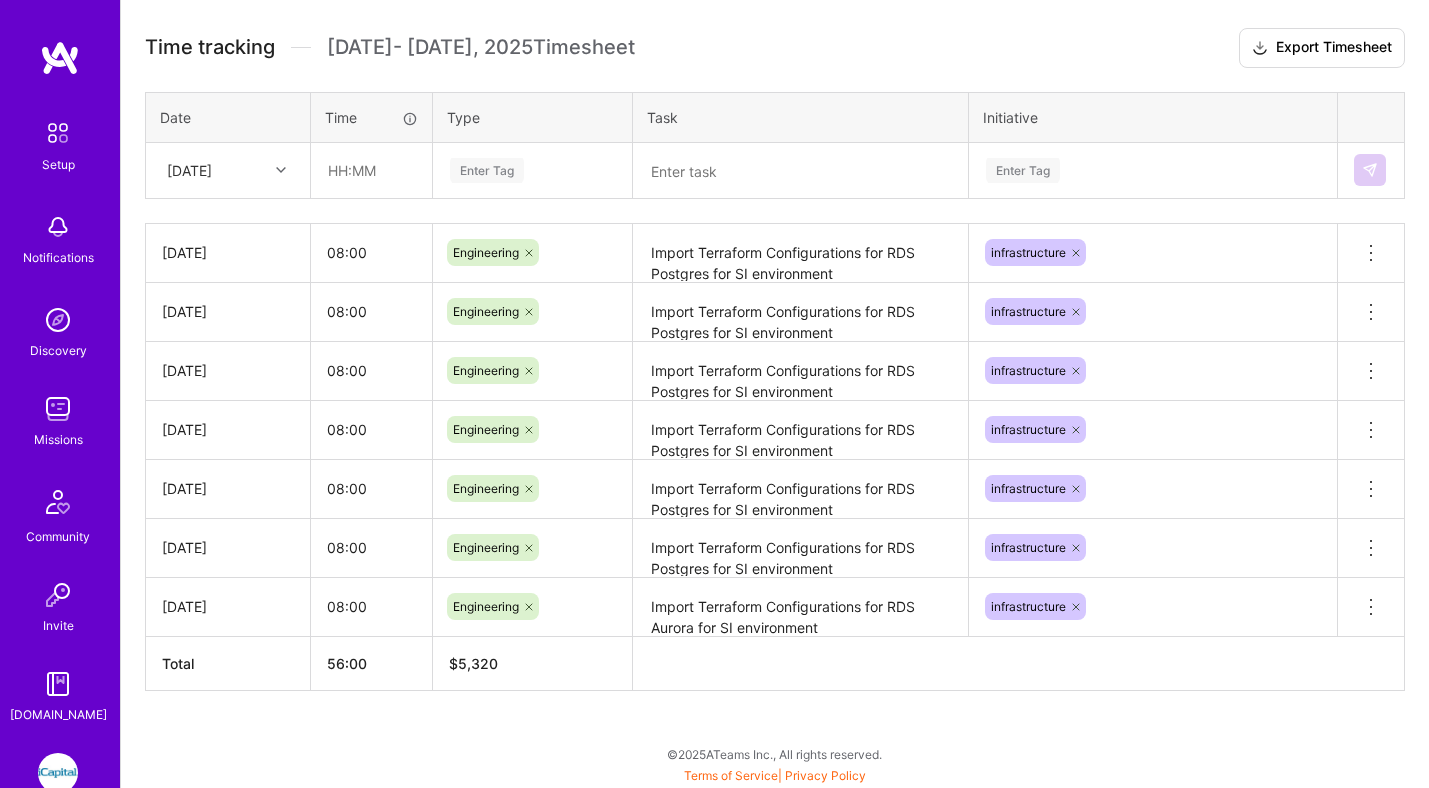 click at bounding box center [58, 773] 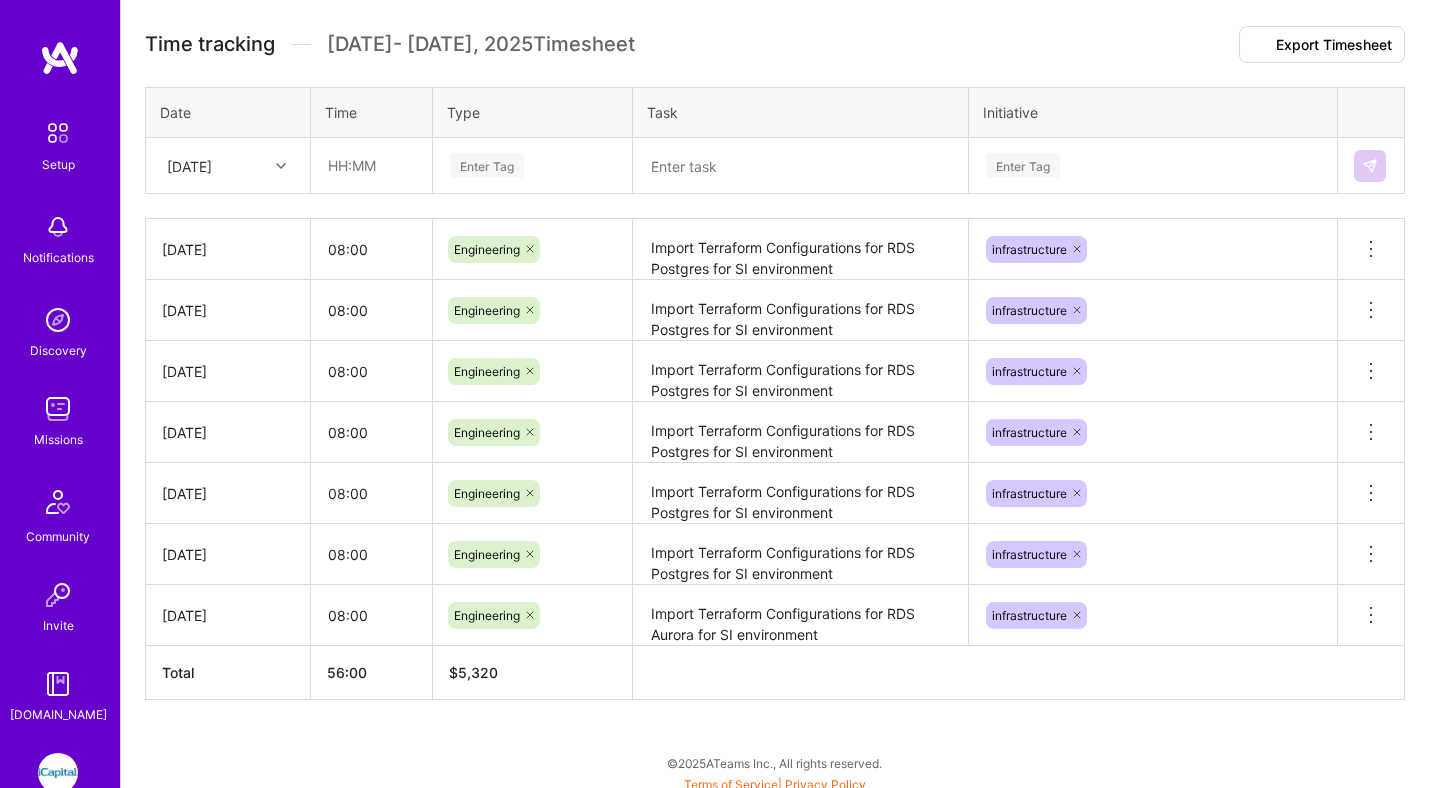 scroll, scrollTop: 0, scrollLeft: 0, axis: both 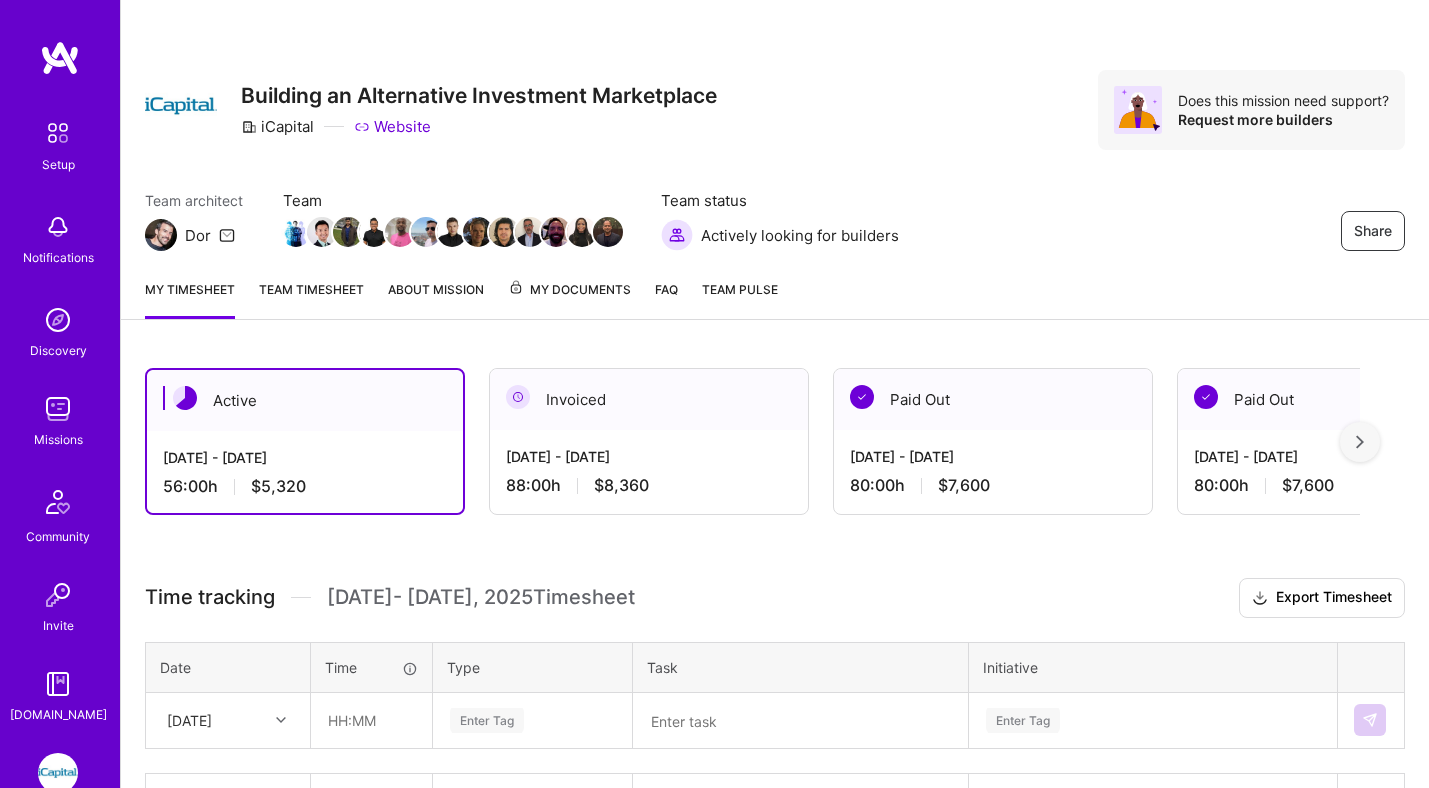 click at bounding box center (58, 773) 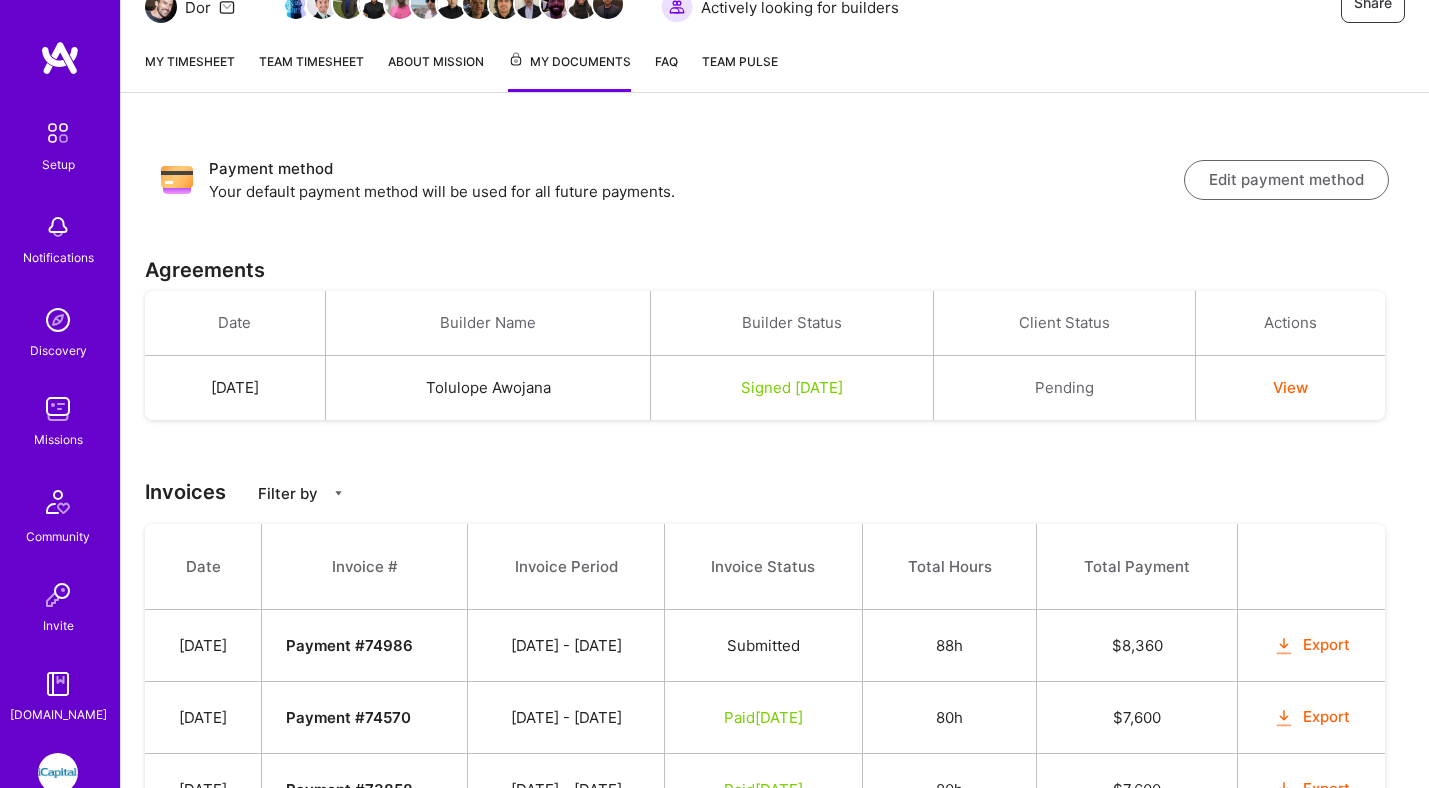 scroll, scrollTop: 139, scrollLeft: 0, axis: vertical 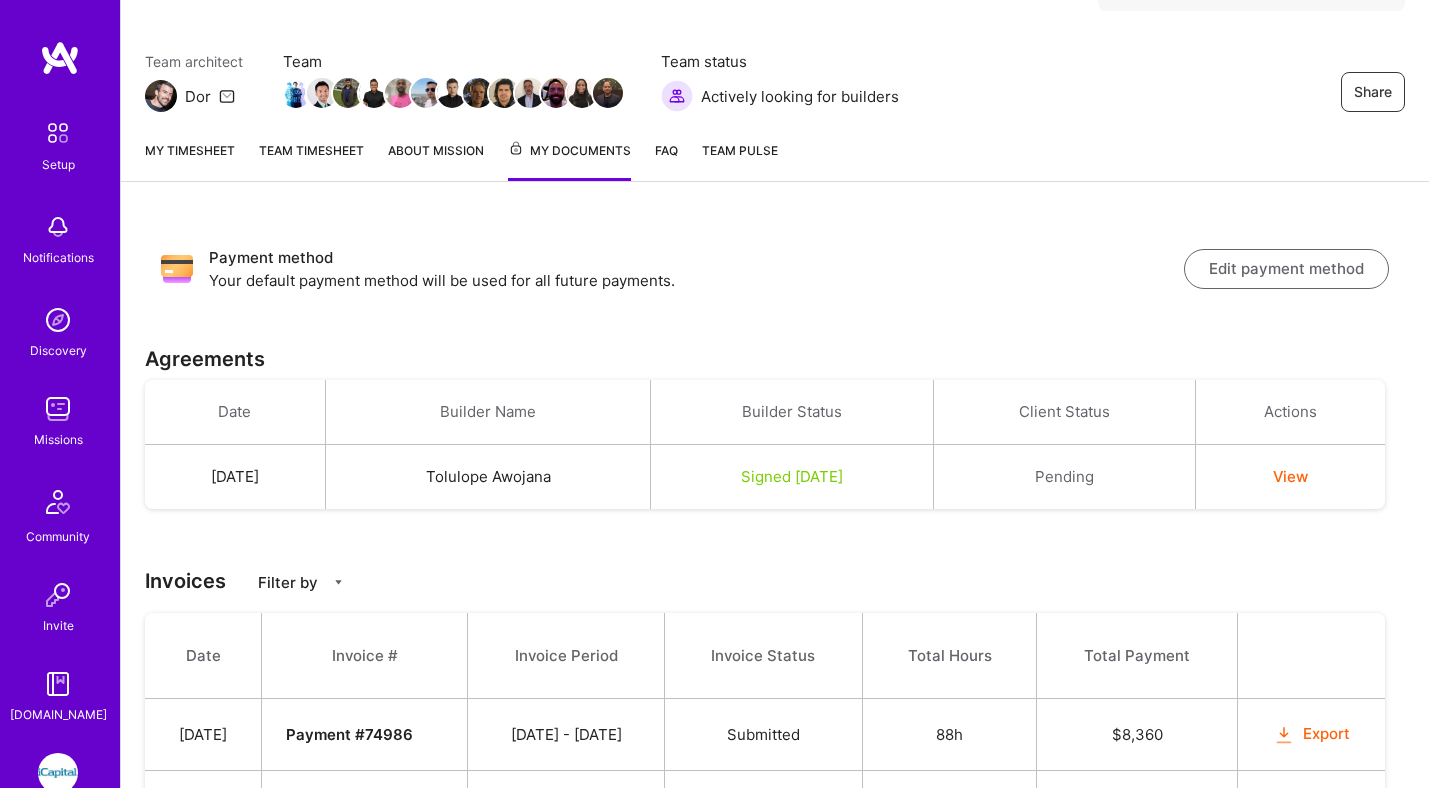 click on "My timesheet Team timesheet About Mission
My Documents FAQ Team Pulse" at bounding box center (775, 153) 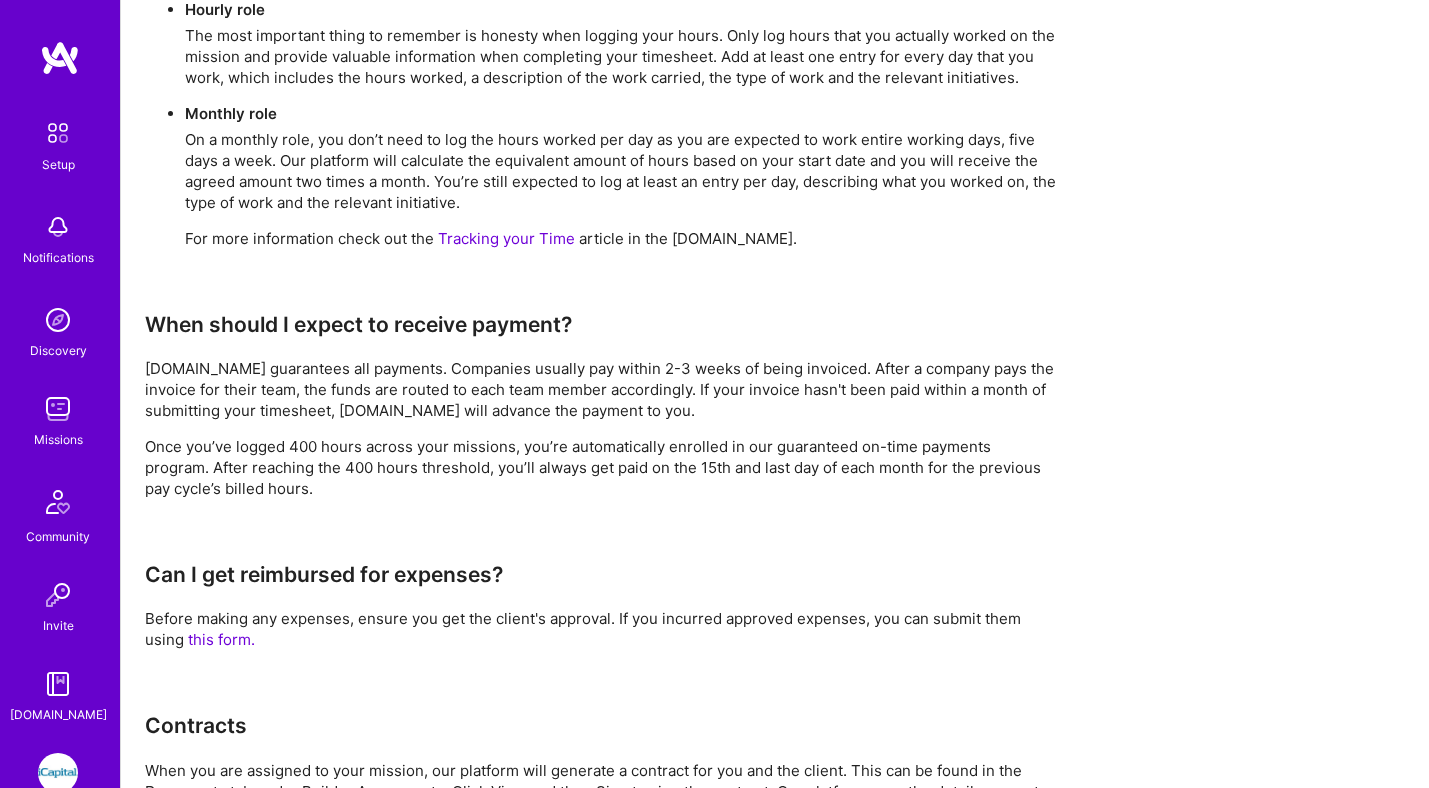 scroll, scrollTop: 0, scrollLeft: 0, axis: both 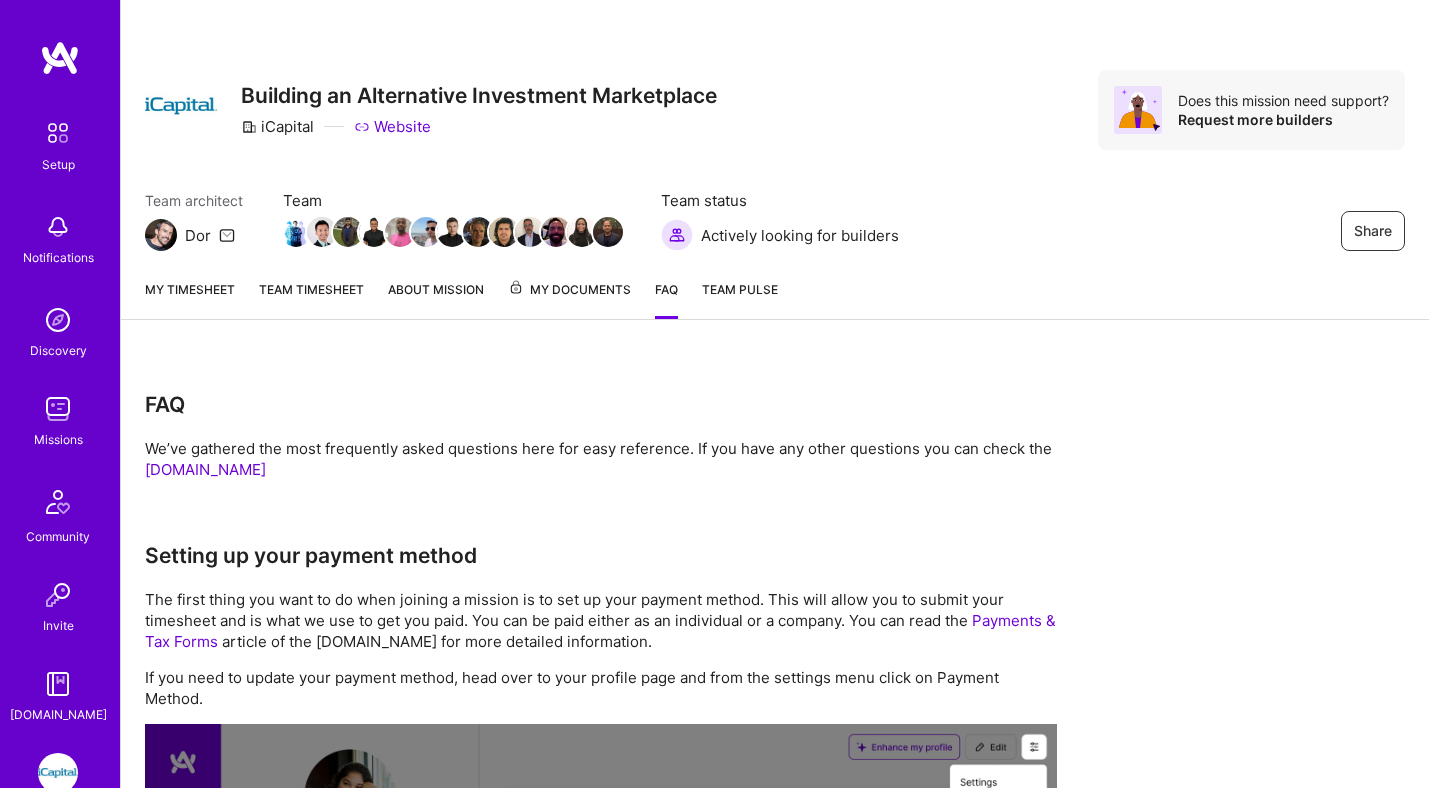 click on "My timesheet Team timesheet About Mission
My Documents FAQ Team Pulse" at bounding box center [775, 291] 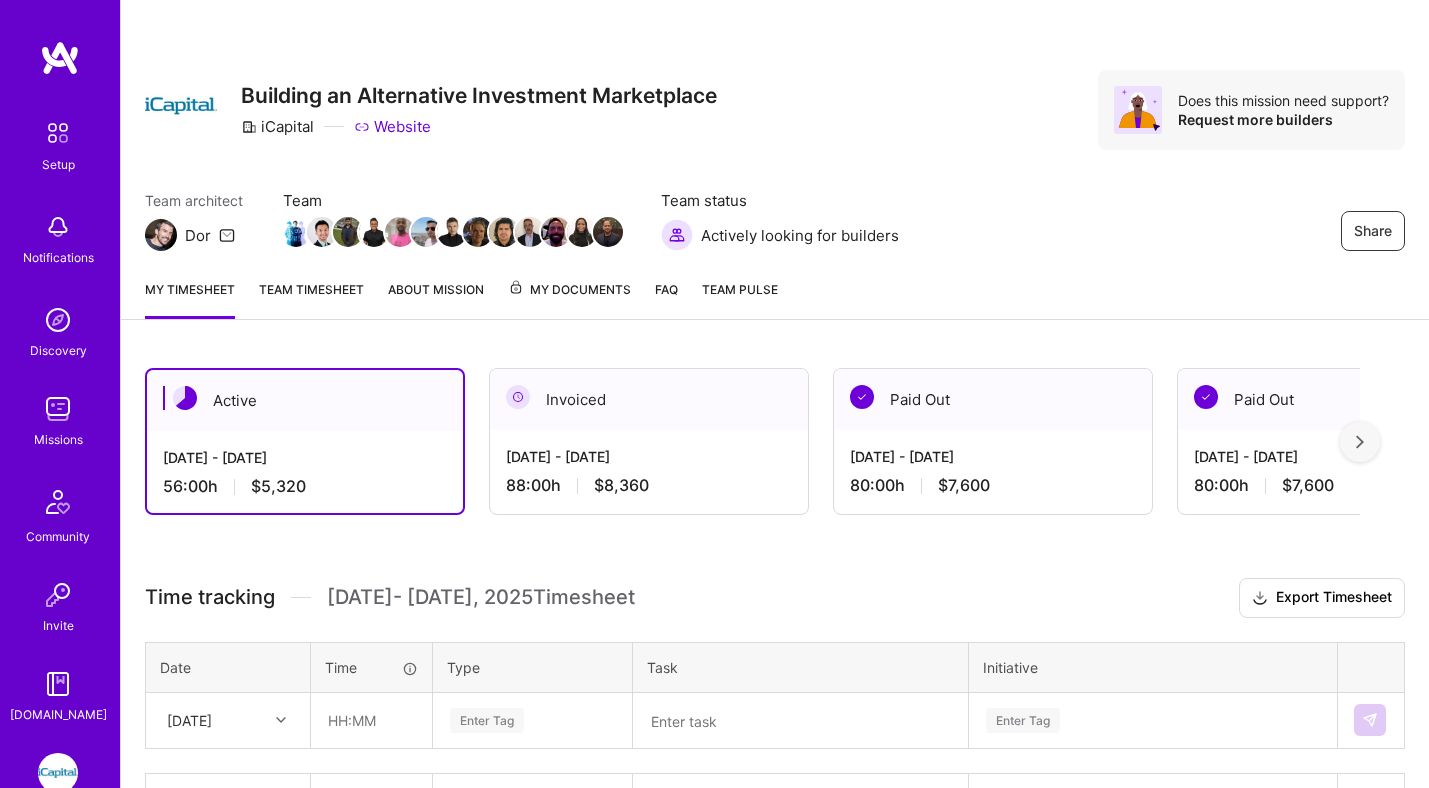 click on "Team timesheet" at bounding box center [311, 299] 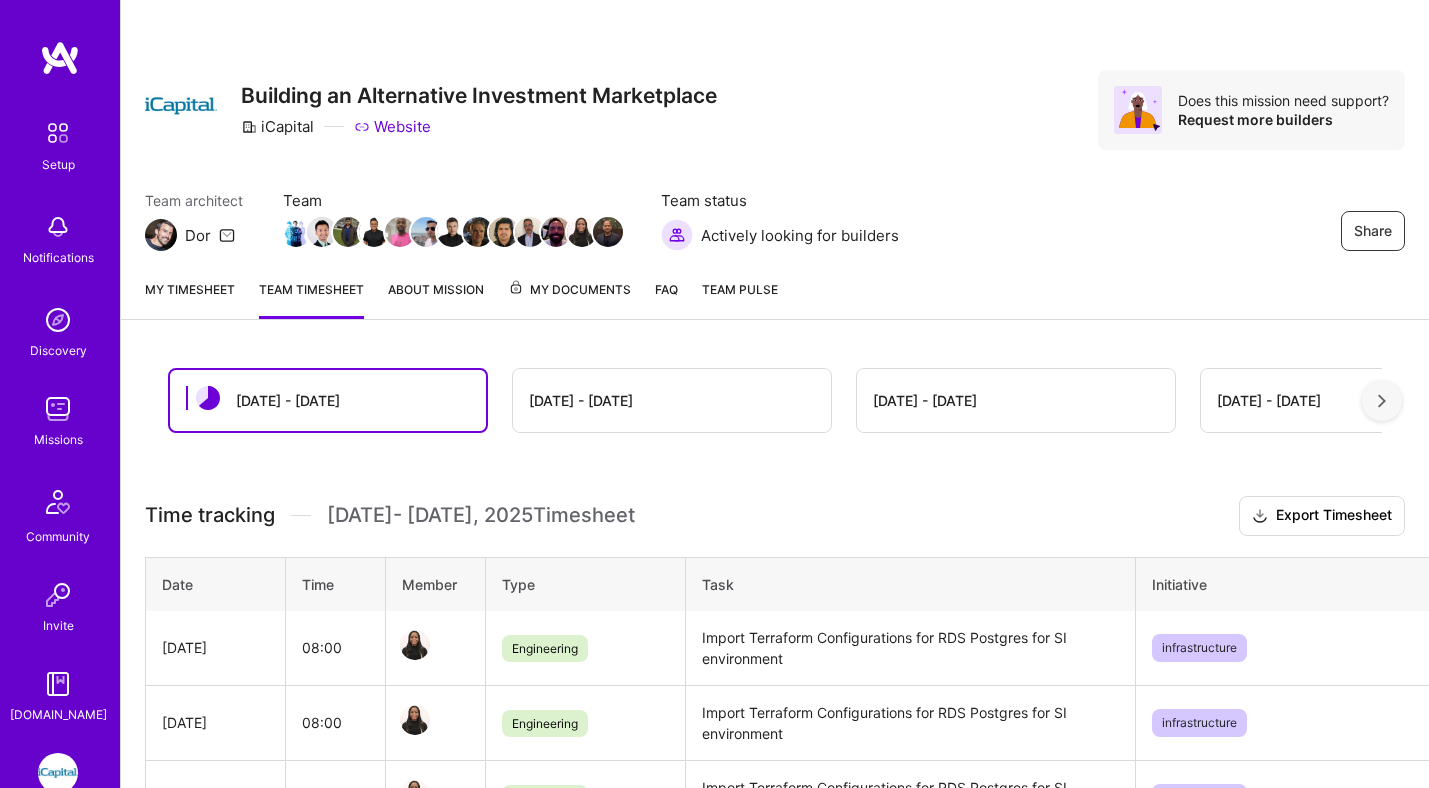 click on "About Mission" at bounding box center [436, 299] 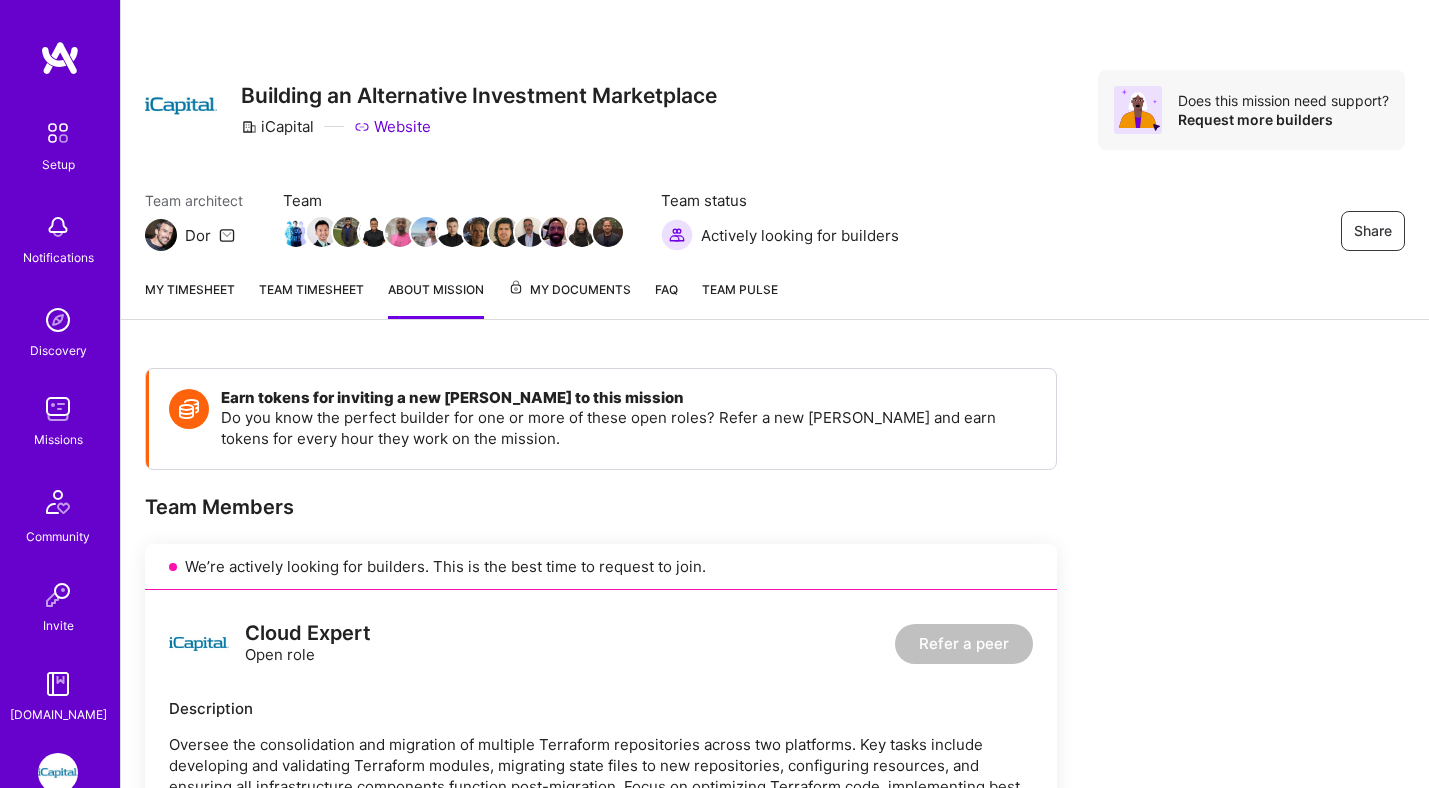 click on "My Documents" at bounding box center (569, 290) 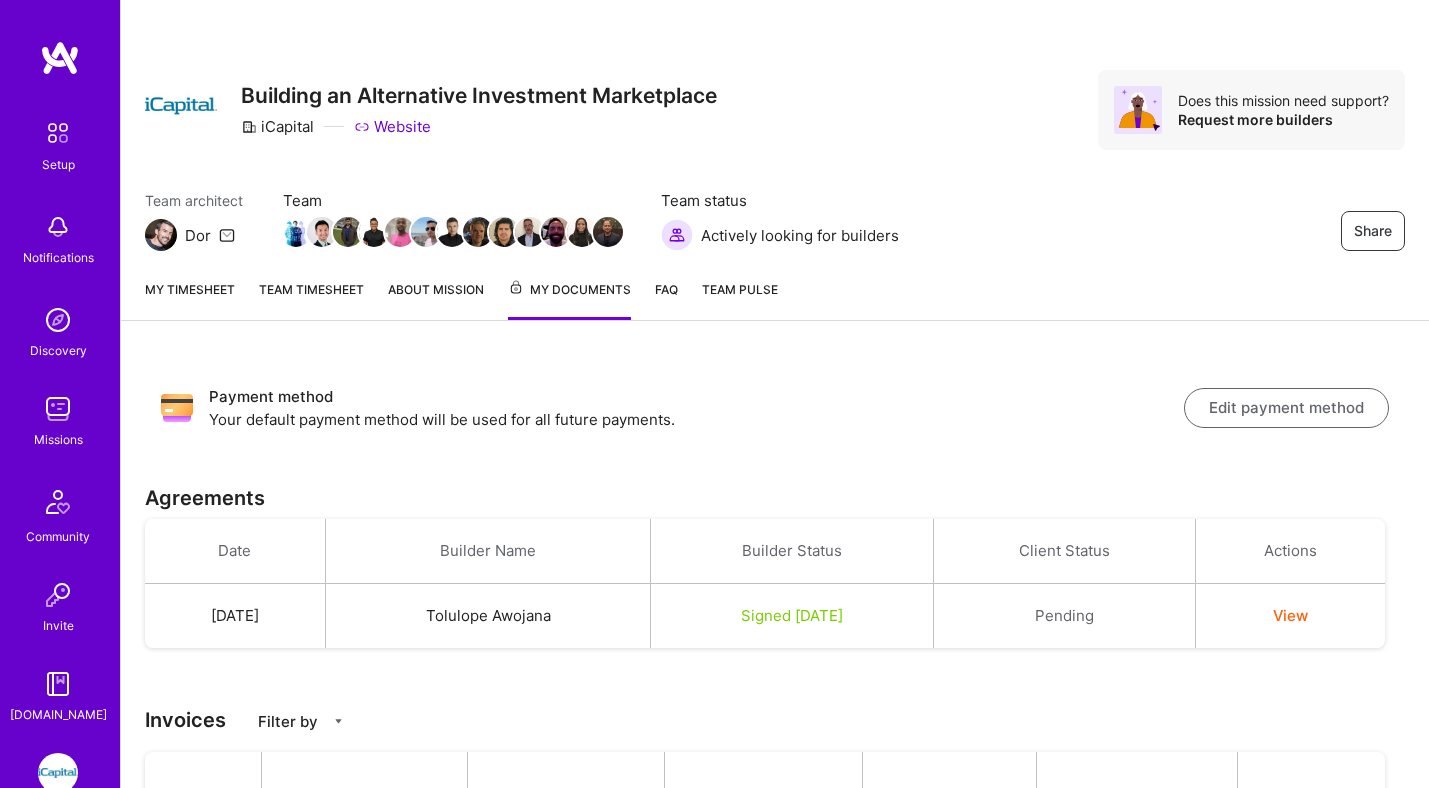click on "About Mission" at bounding box center (436, 299) 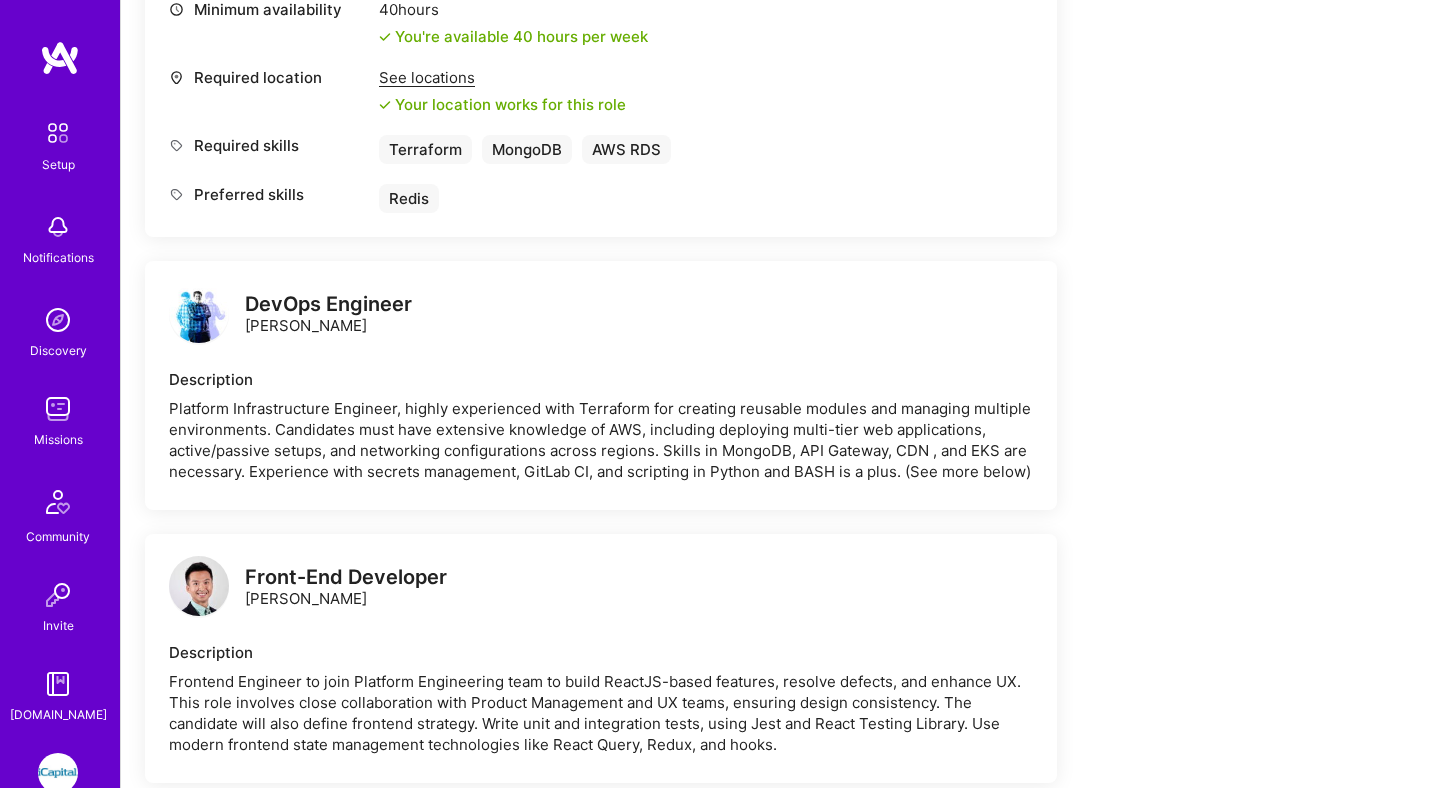 scroll, scrollTop: 1187, scrollLeft: 0, axis: vertical 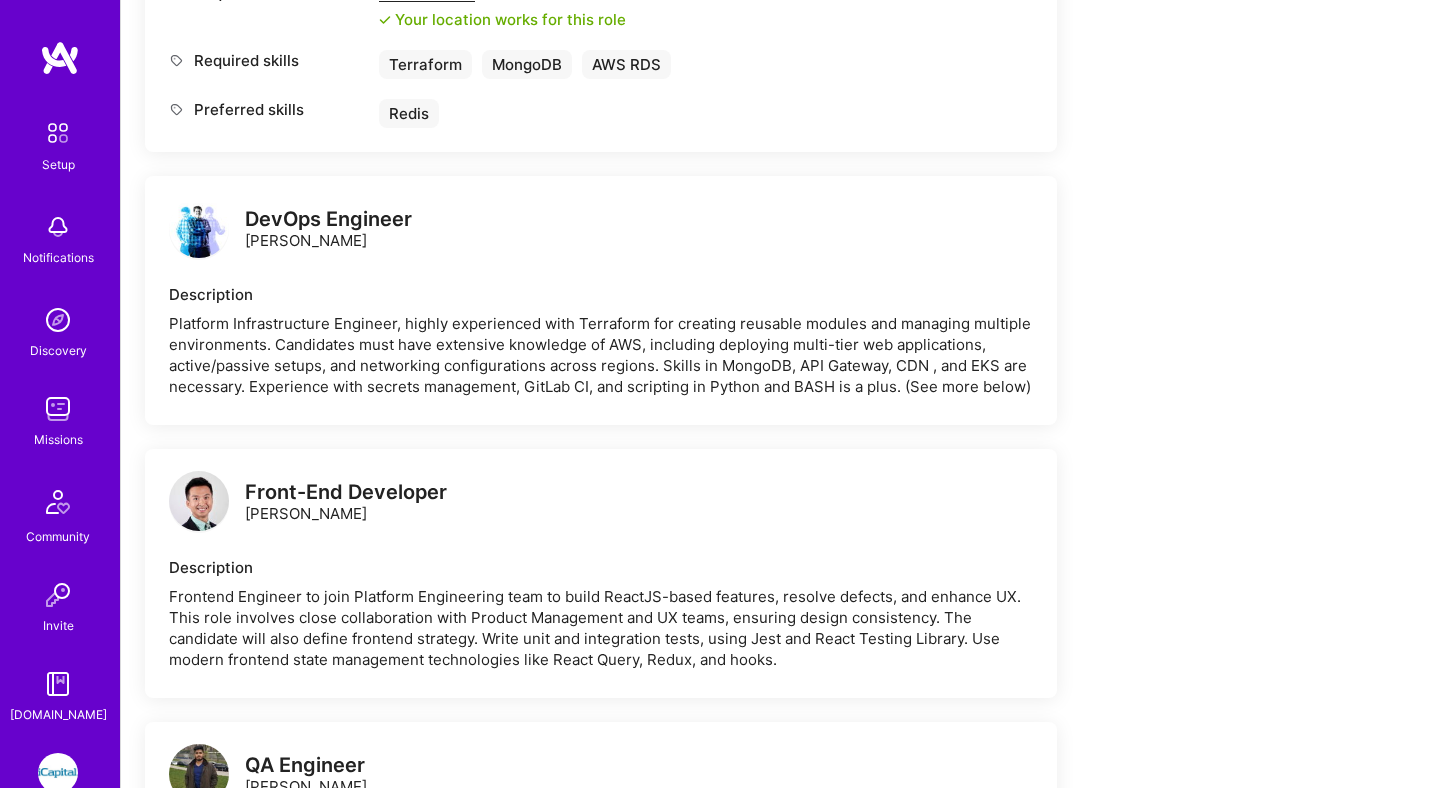 click on "Platform Infrastructure Engineer, highly experienced with Terraform for creating reusable modules and managing multiple environments. Candidates must have extensive knowledge of AWS, including deploying multi-tier web applications, active/passive setups, and networking configurations across regions. Skills in MongoDB, API Gateway, CDN , and EKS are necessary. Experience with secrets management, GitLab CI, and scripting in Python and BASH is a plus. (See more below)" at bounding box center [601, 355] 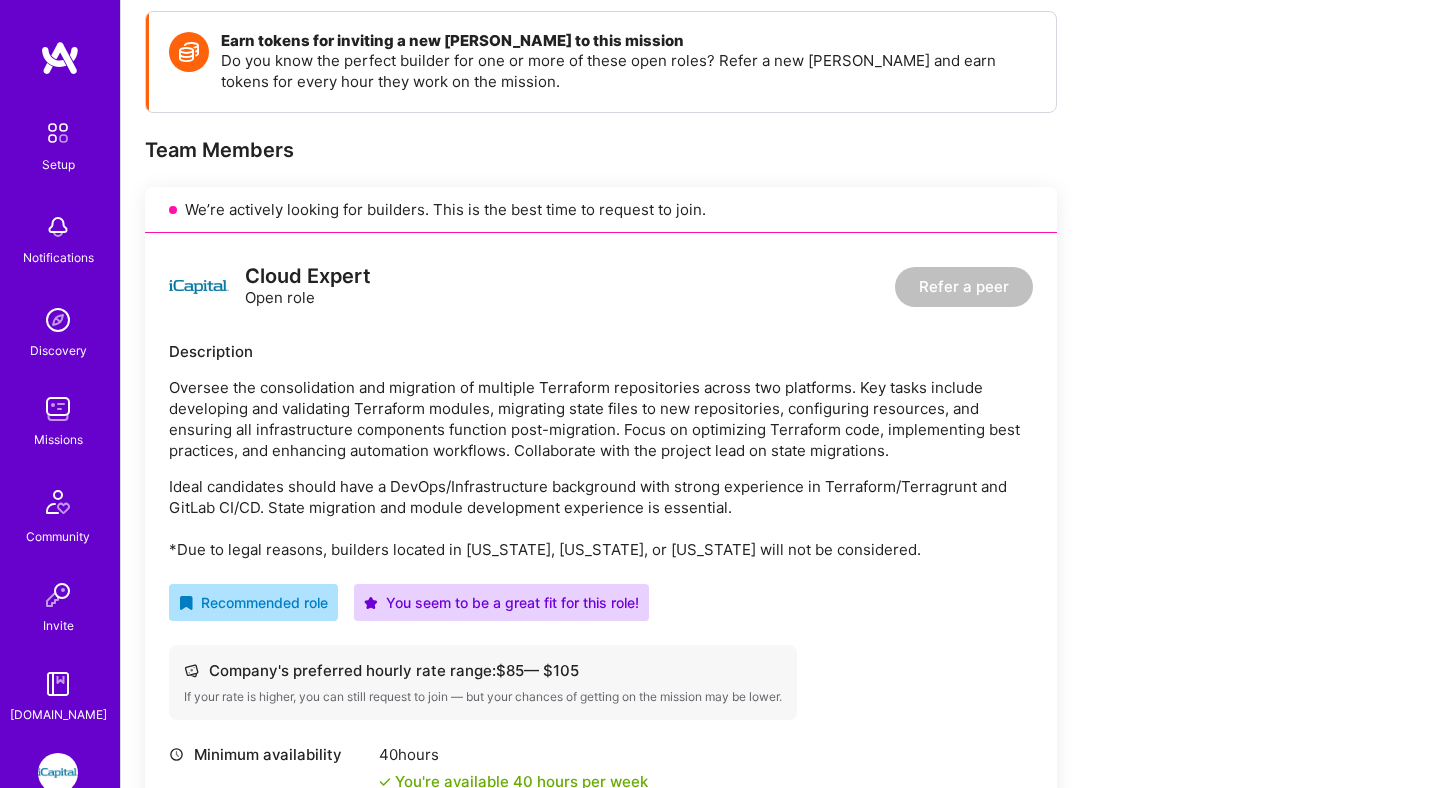 scroll, scrollTop: 358, scrollLeft: 0, axis: vertical 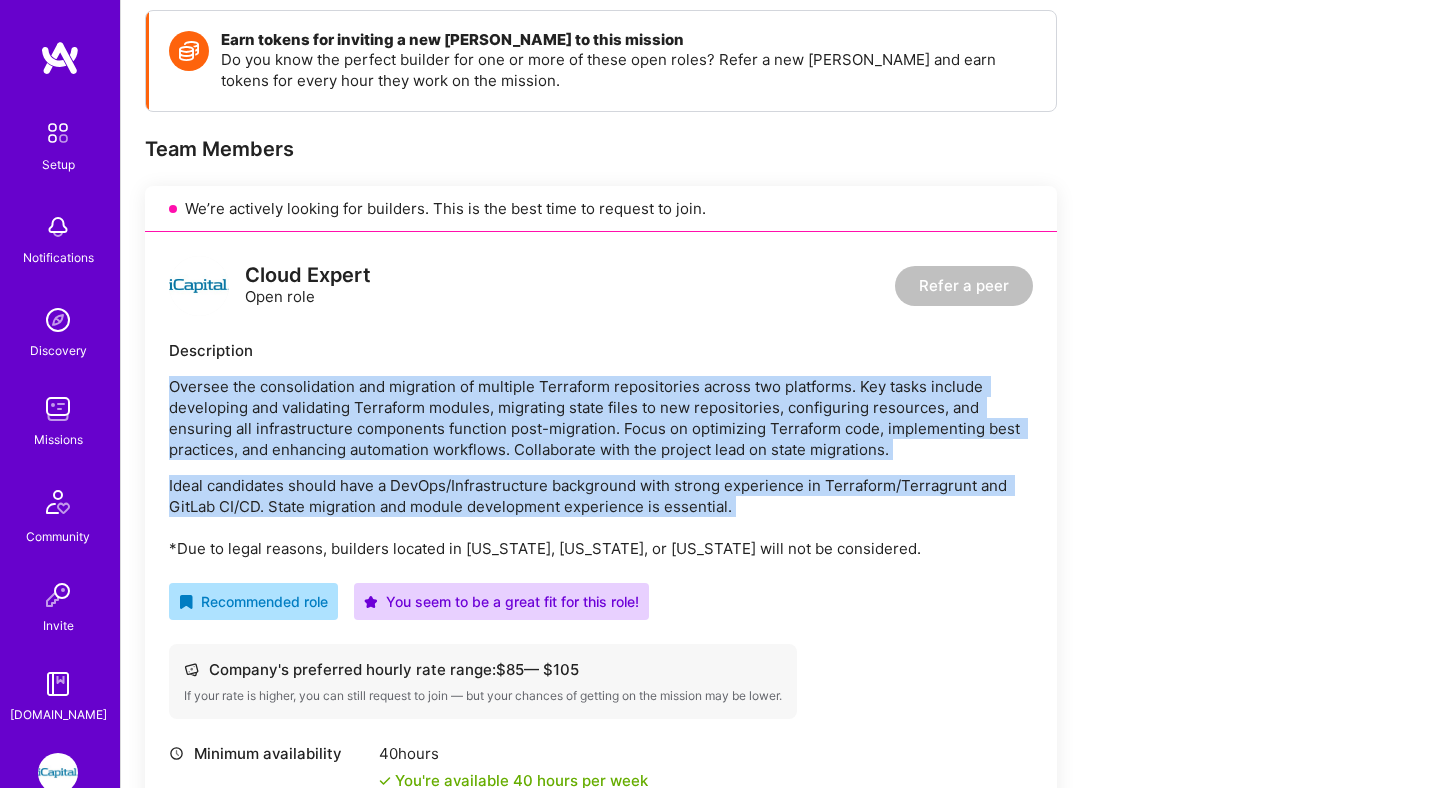 drag, startPoint x: 173, startPoint y: 386, endPoint x: 804, endPoint y: 523, distance: 645.7012 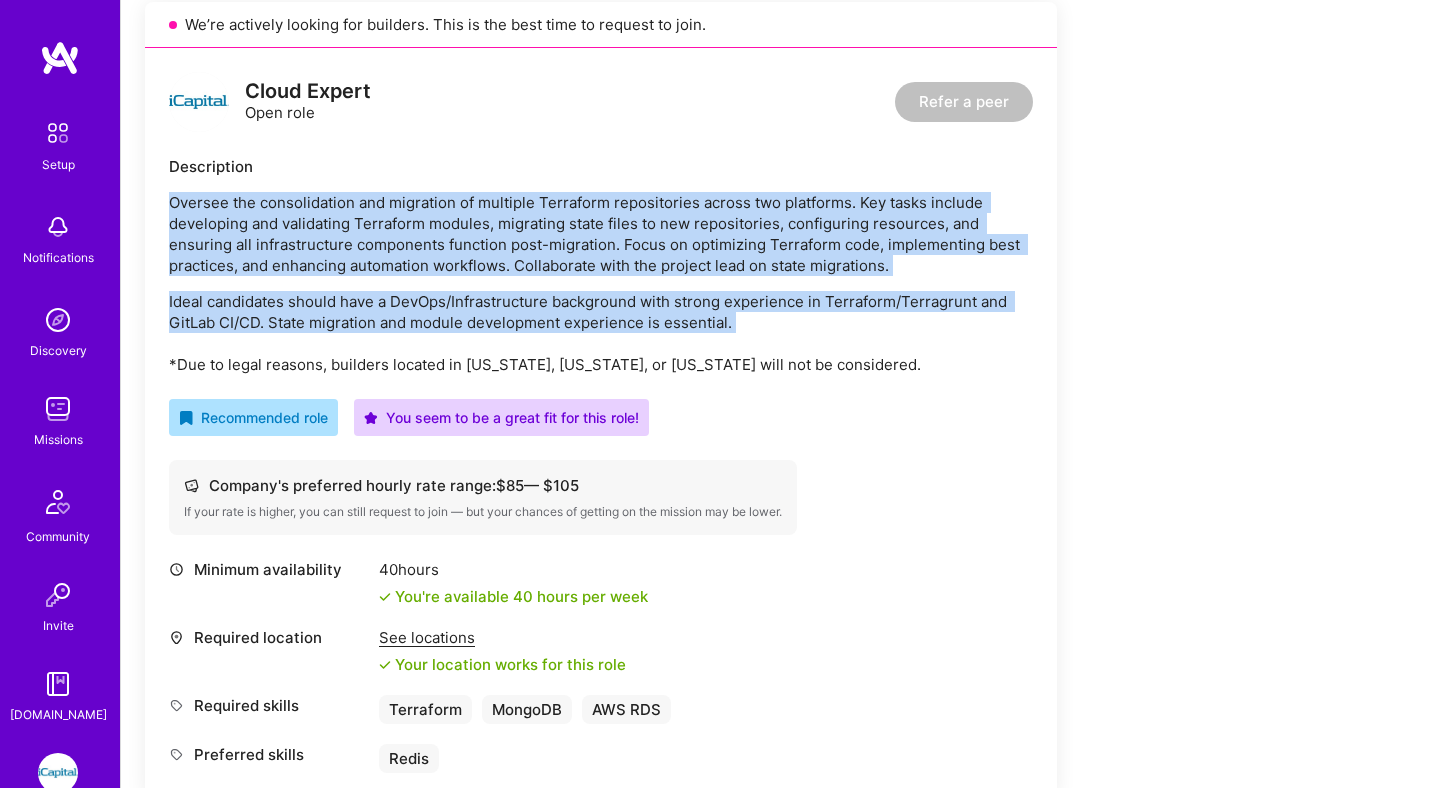 scroll, scrollTop: 543, scrollLeft: 0, axis: vertical 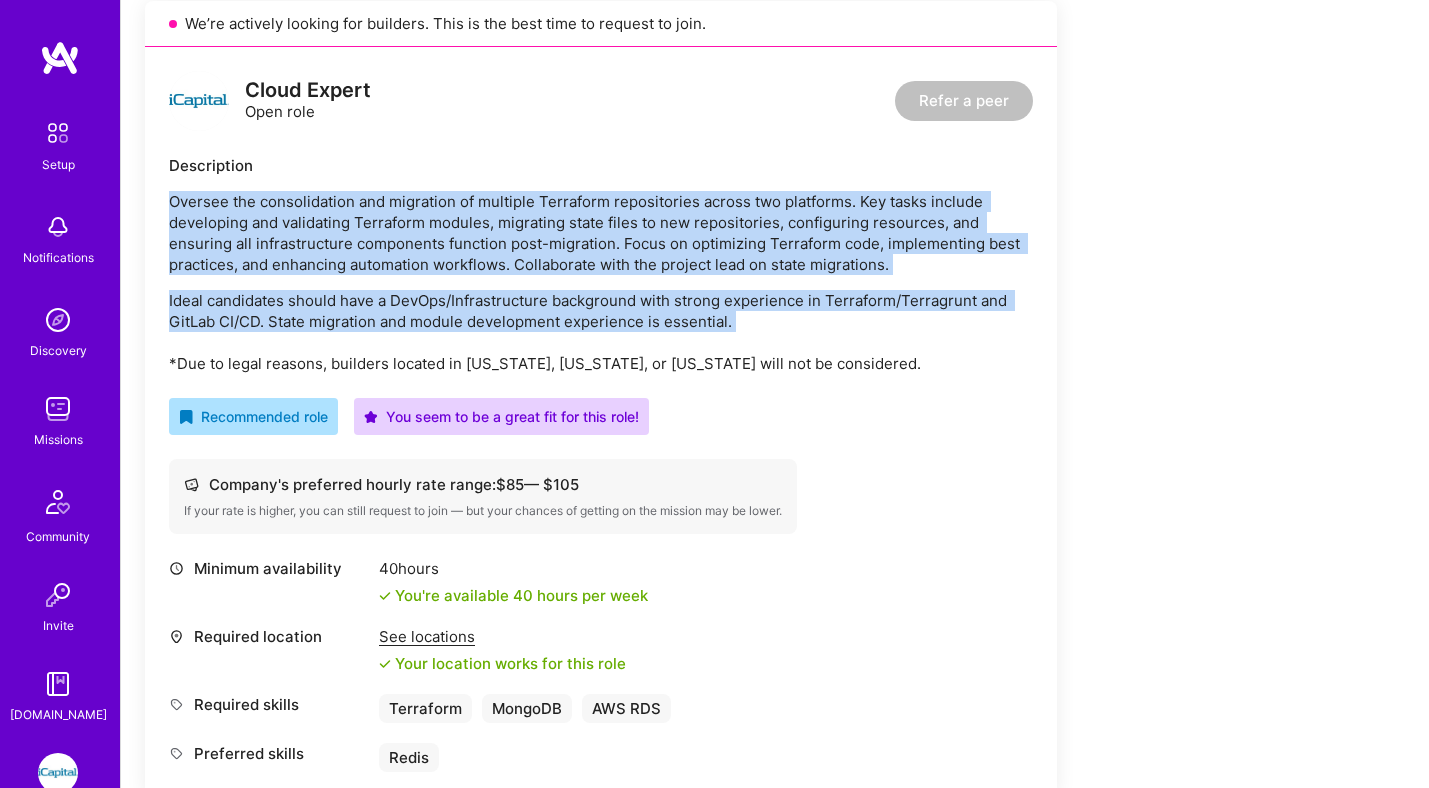 click on "Company's preferred hourly rate range:  $ 85  — $ 105 If your rate is higher, you can still request to join — but your chances of getting on the mission may be lower." at bounding box center (601, 496) 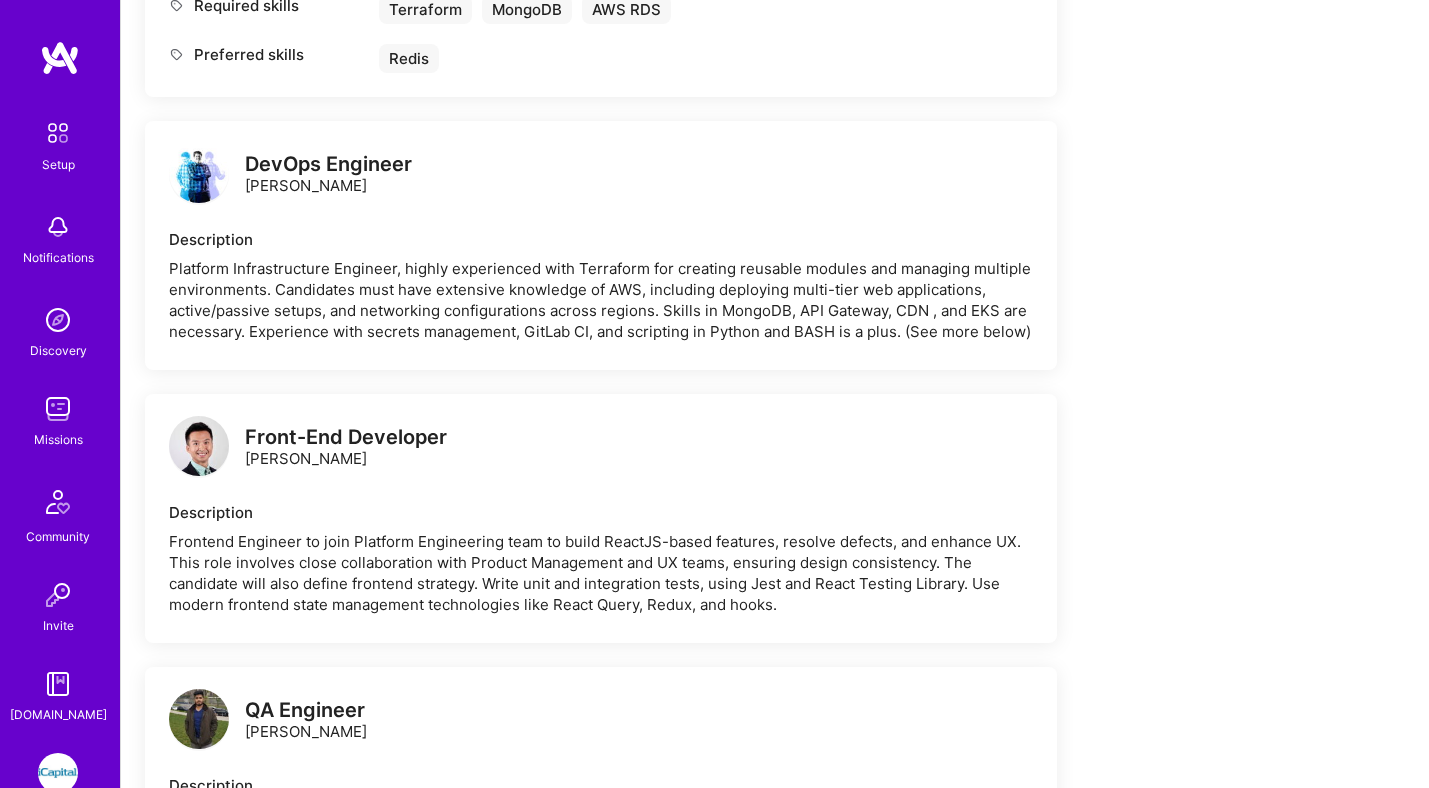 scroll, scrollTop: 1245, scrollLeft: 0, axis: vertical 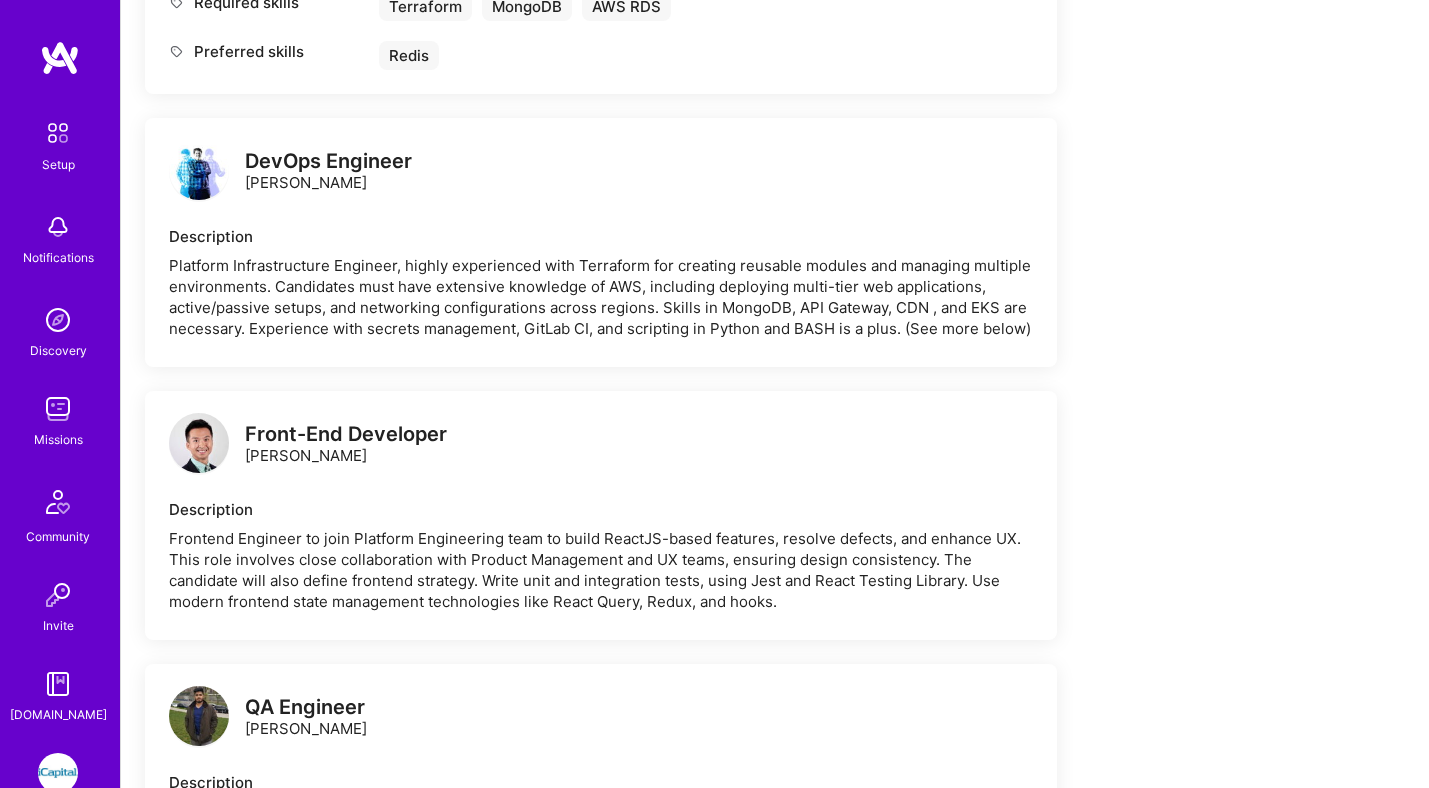 click on "Platform Infrastructure Engineer, highly experienced with Terraform for creating reusable modules and managing multiple environments. Candidates must have extensive knowledge of AWS, including deploying multi-tier web applications, active/passive setups, and networking configurations across regions. Skills in MongoDB, API Gateway, CDN , and EKS are necessary. Experience with secrets management, GitLab CI, and scripting in Python and BASH is a plus. (See more below)" at bounding box center [601, 297] 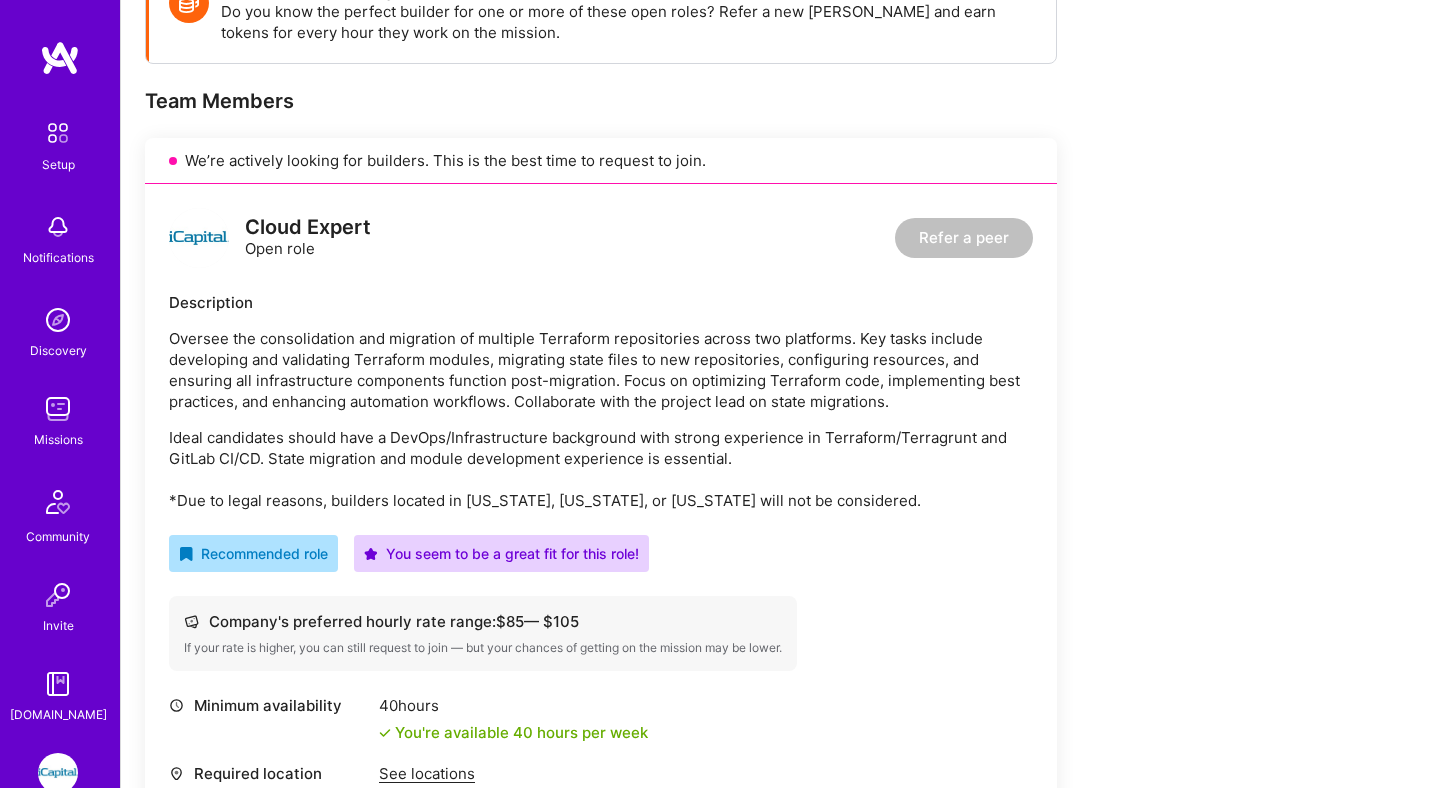 scroll, scrollTop: 374, scrollLeft: 0, axis: vertical 